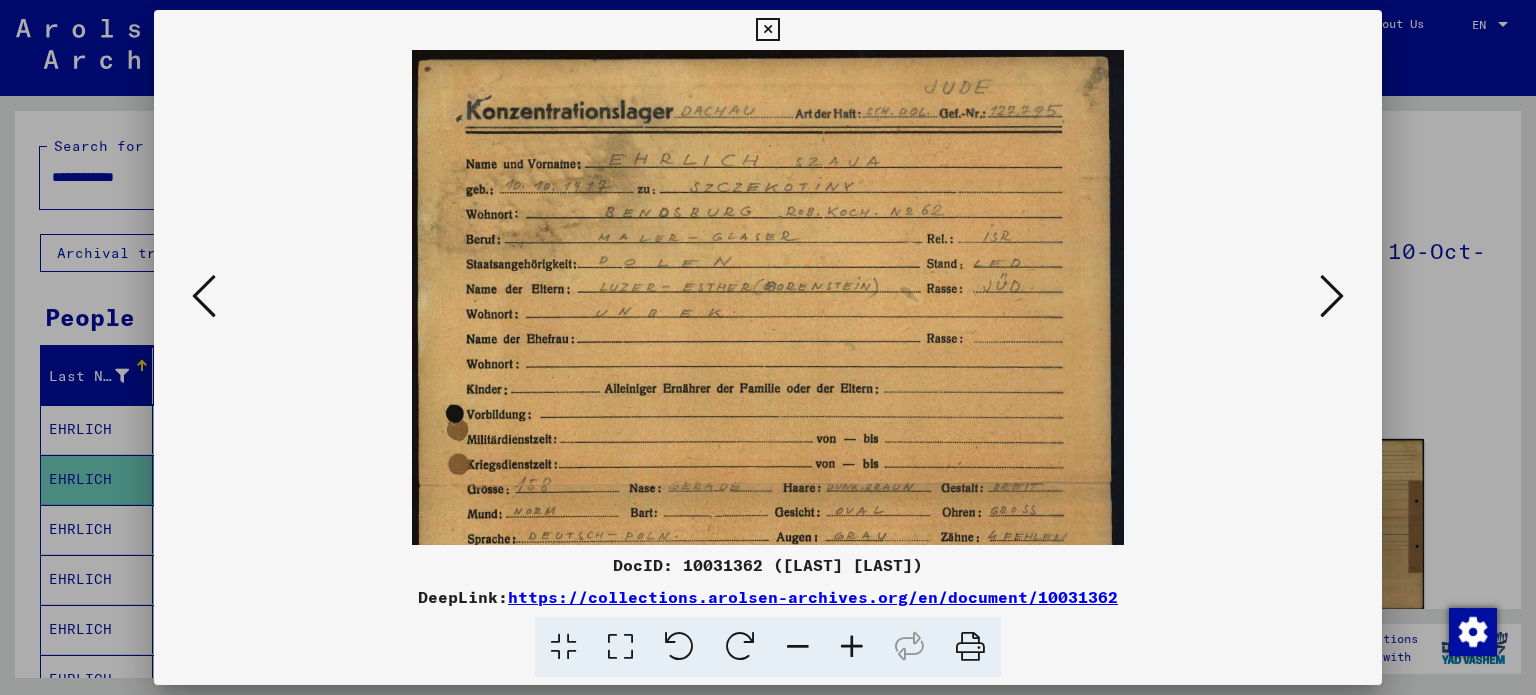 scroll, scrollTop: 0, scrollLeft: 0, axis: both 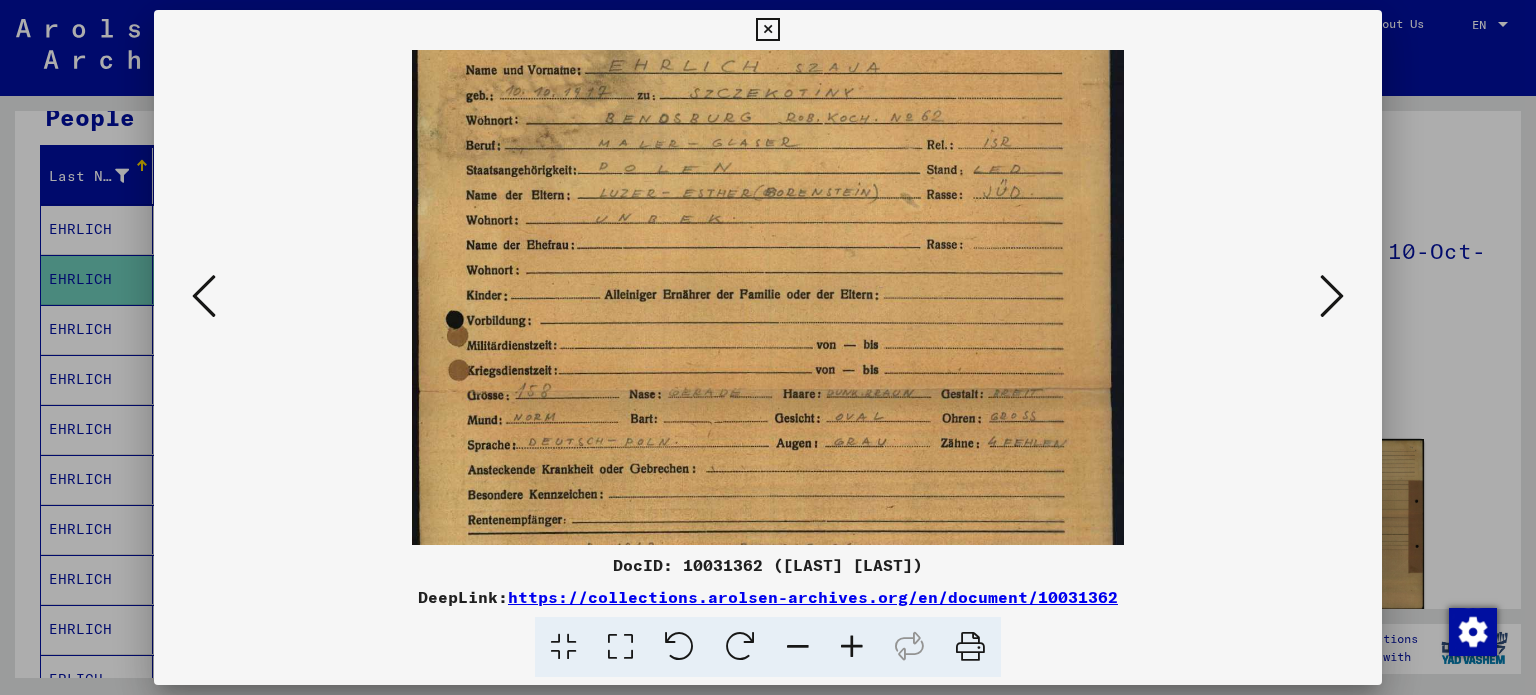 drag, startPoint x: 725, startPoint y: 428, endPoint x: 736, endPoint y: 338, distance: 90.66973 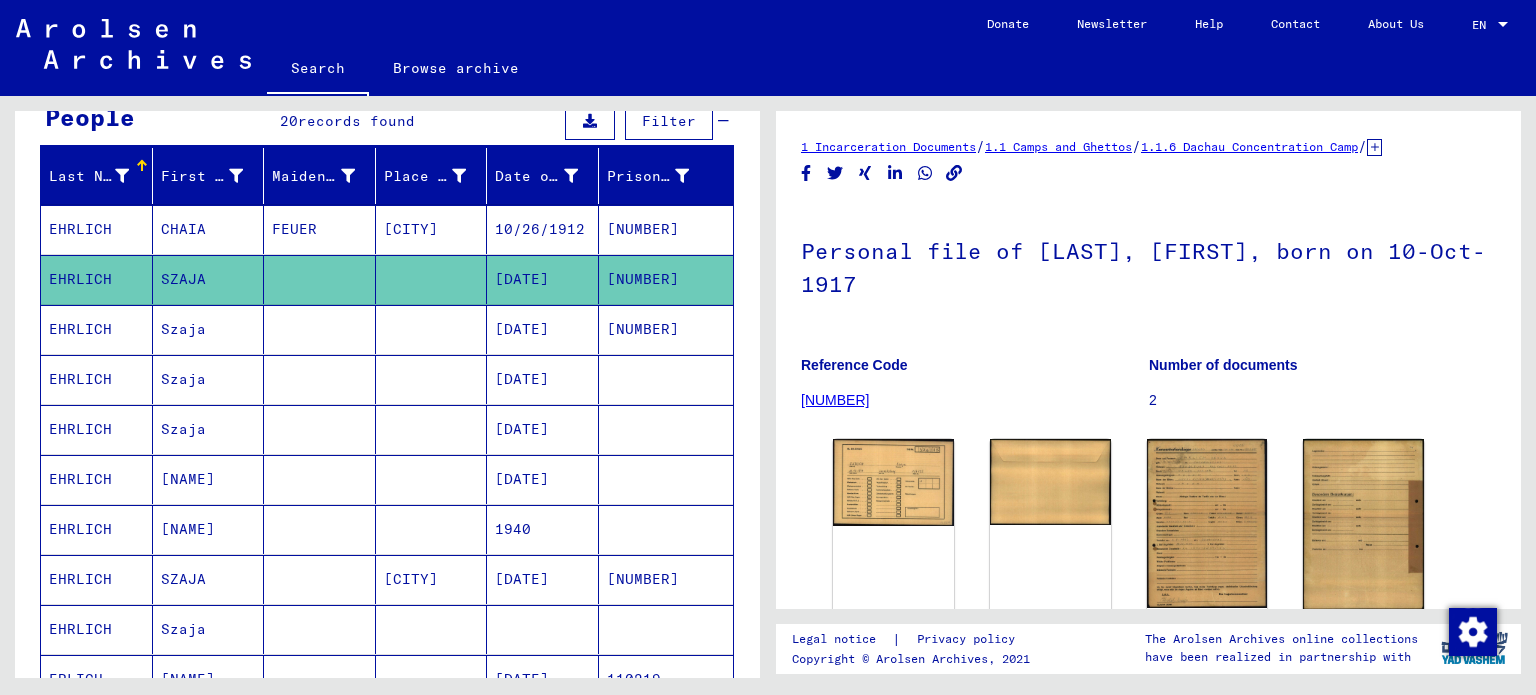 click on "[DATE]" at bounding box center [543, 379] 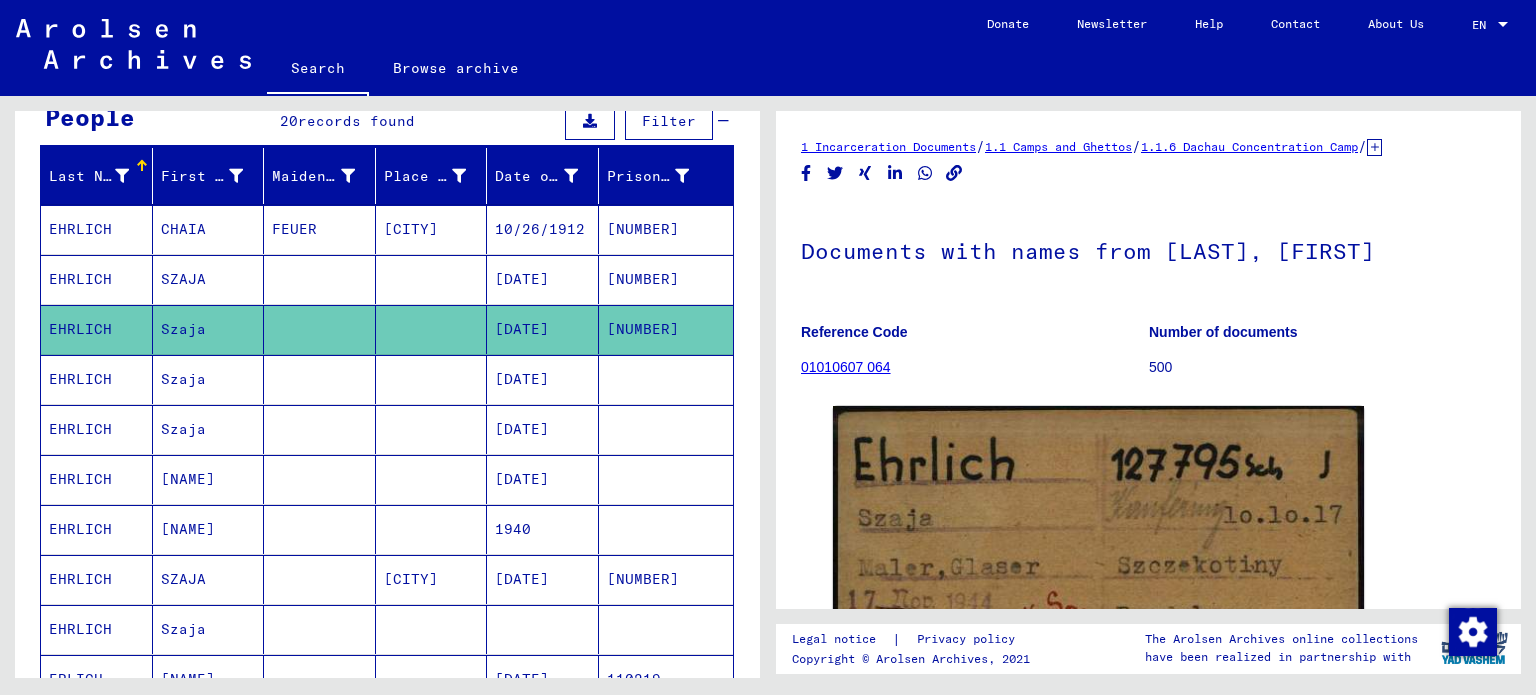 scroll, scrollTop: 0, scrollLeft: 0, axis: both 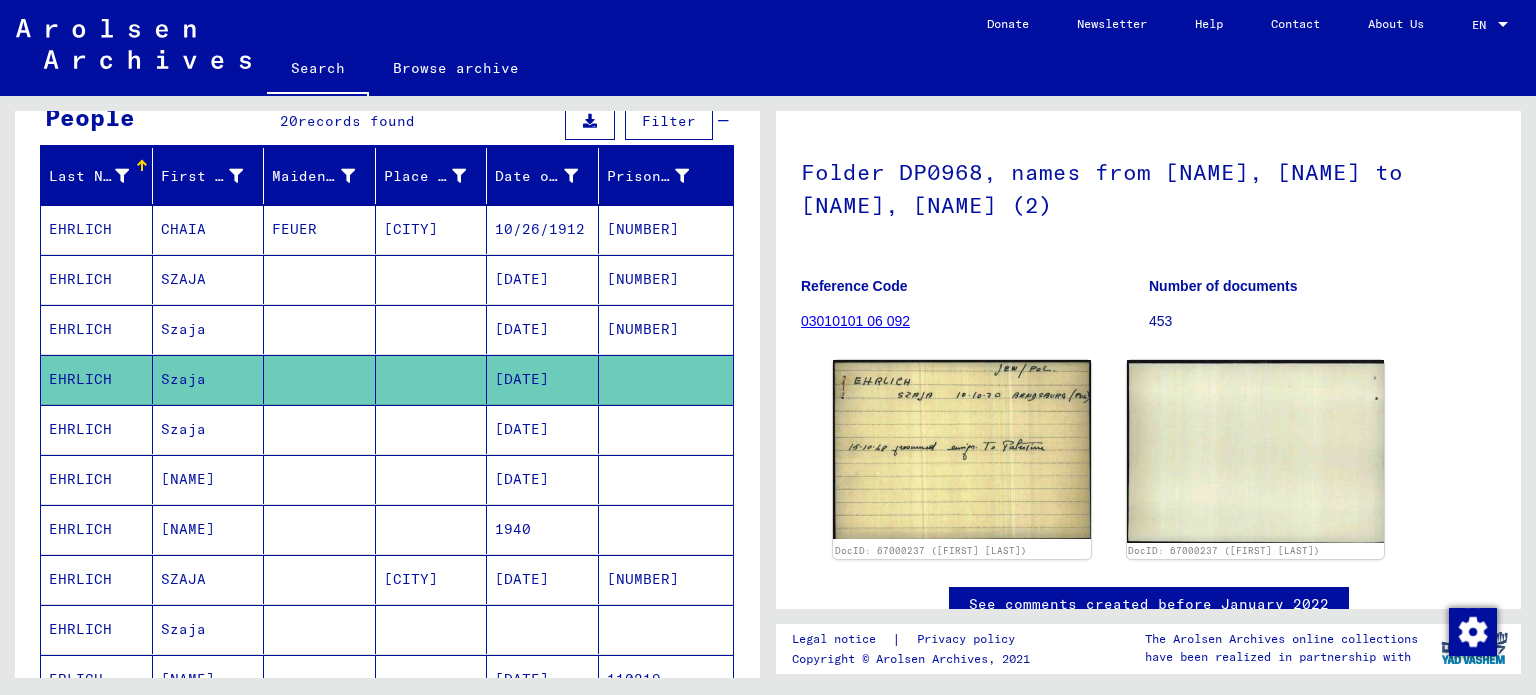 click on "[DATE]" at bounding box center [543, 479] 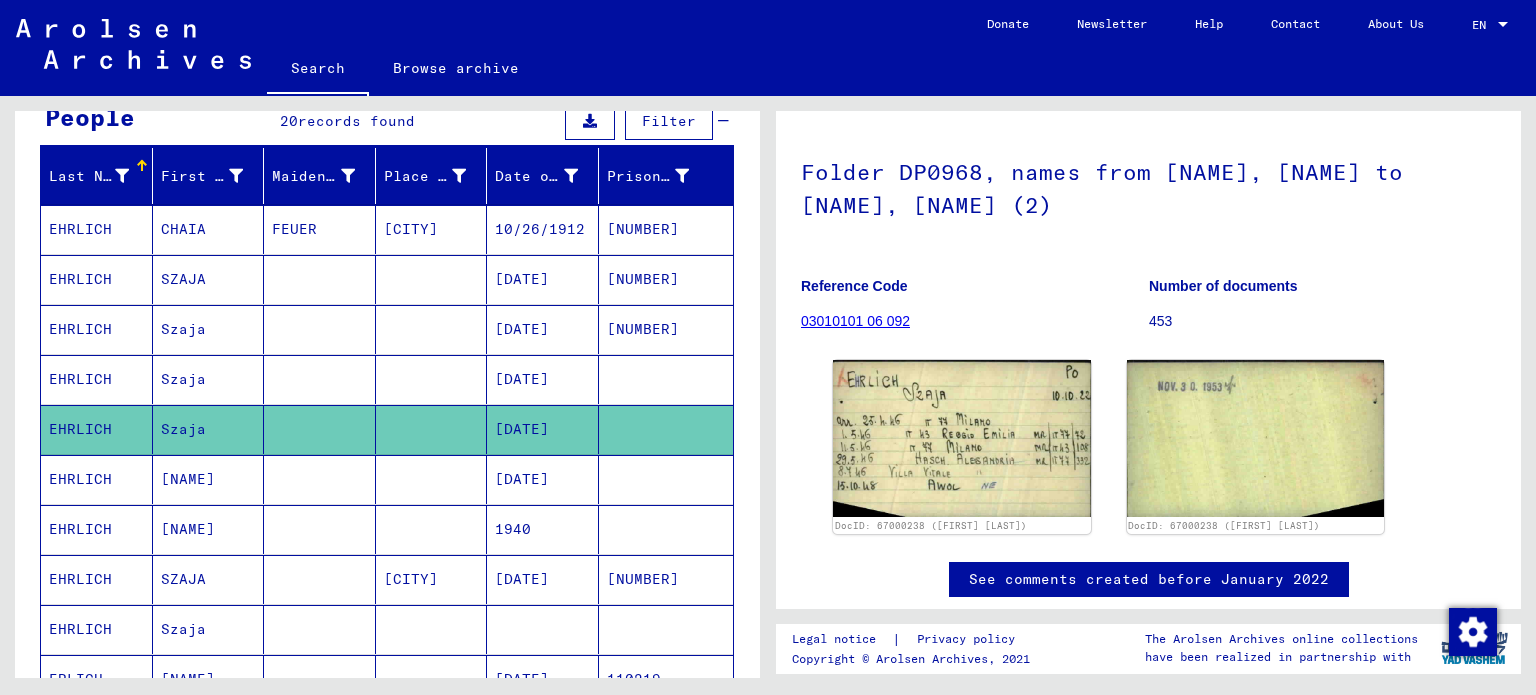 scroll, scrollTop: 0, scrollLeft: 0, axis: both 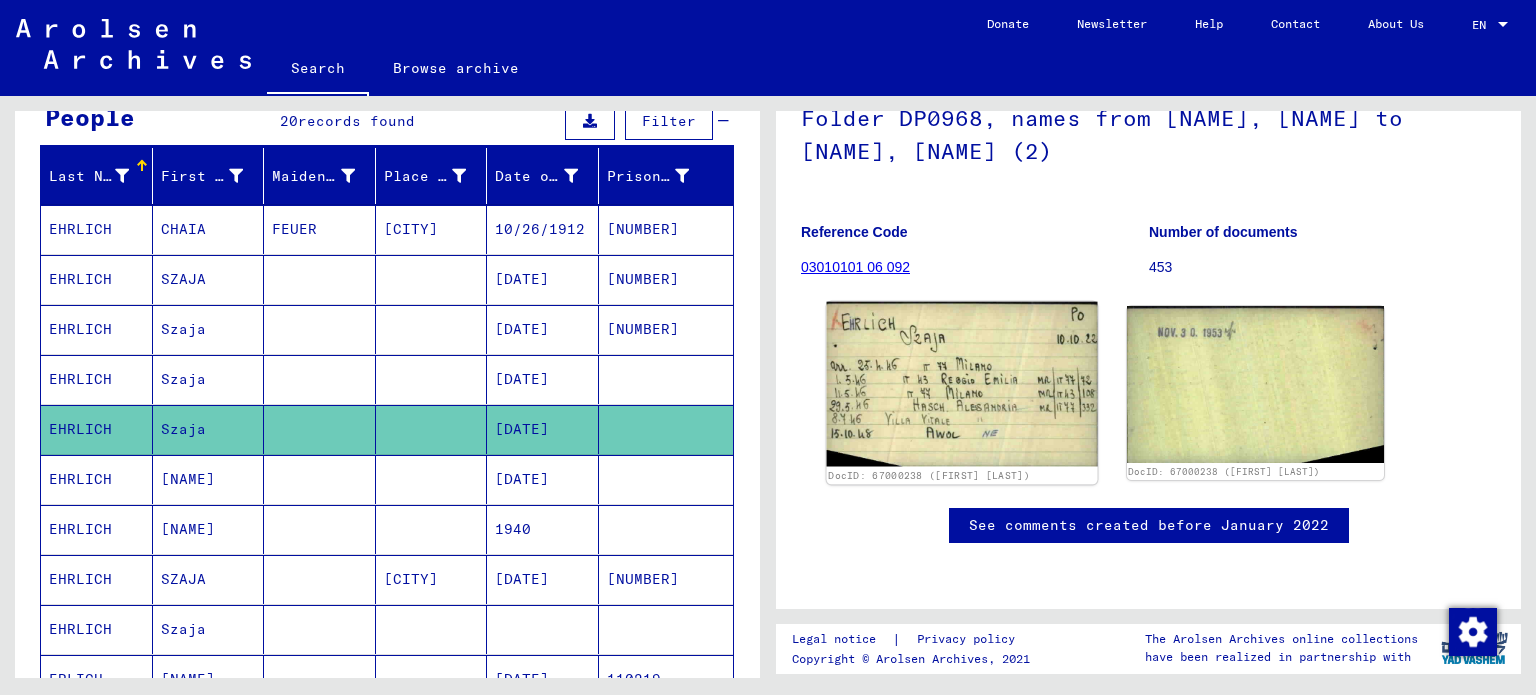 click 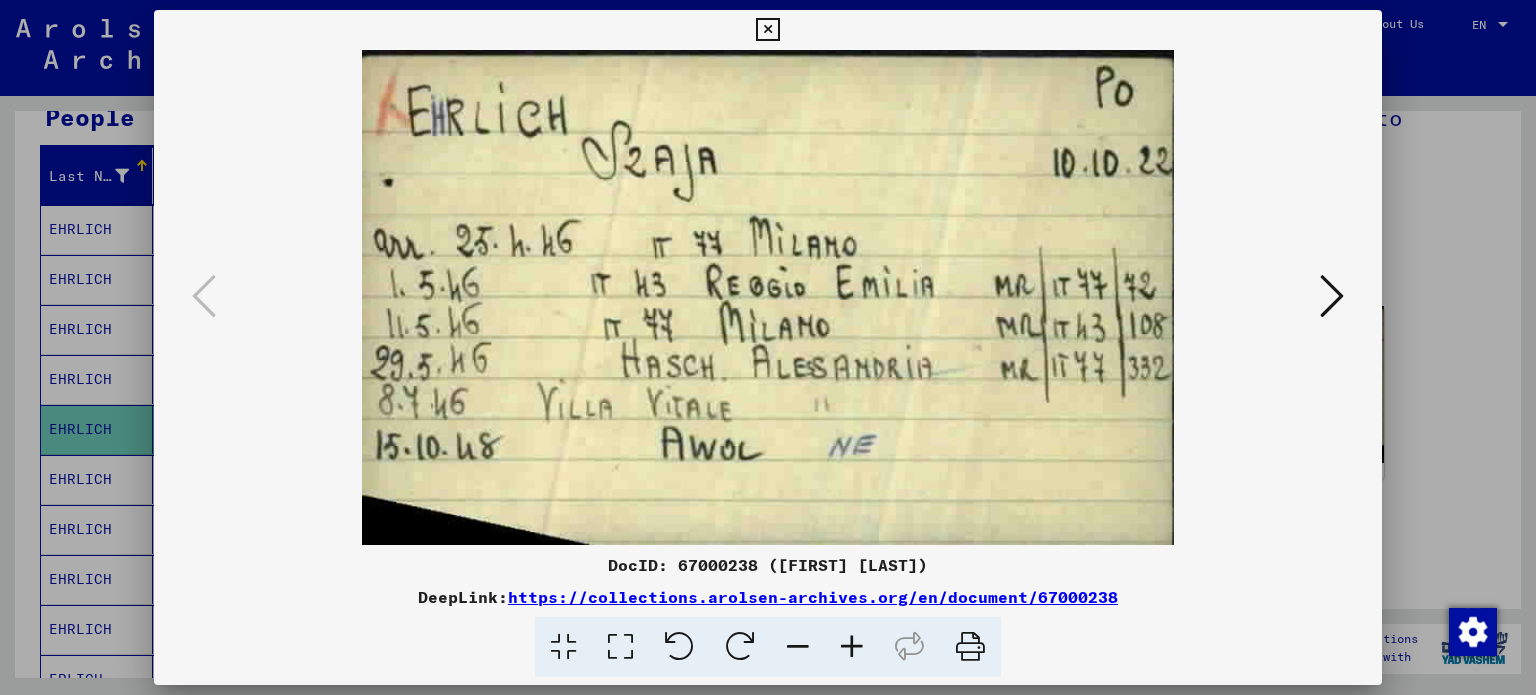 type 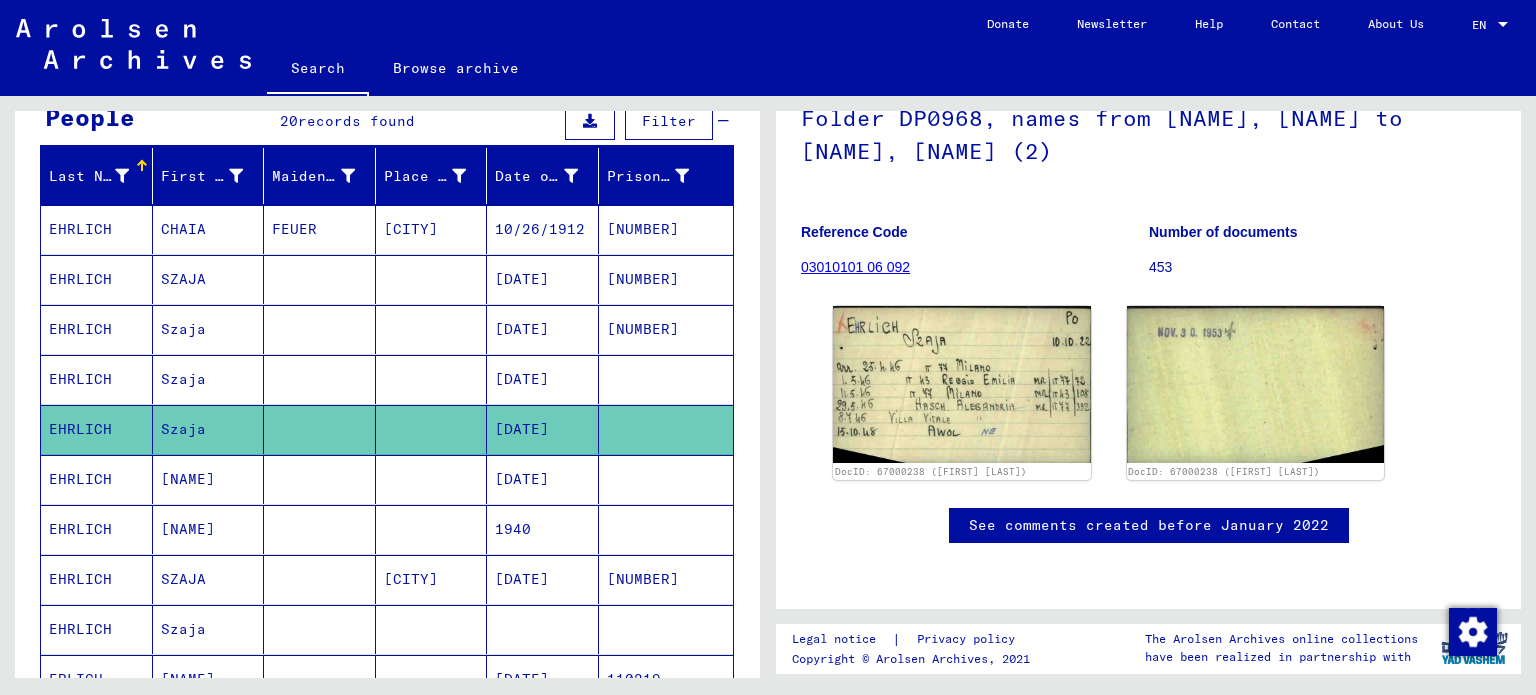 click on "[DATE]" at bounding box center [543, 529] 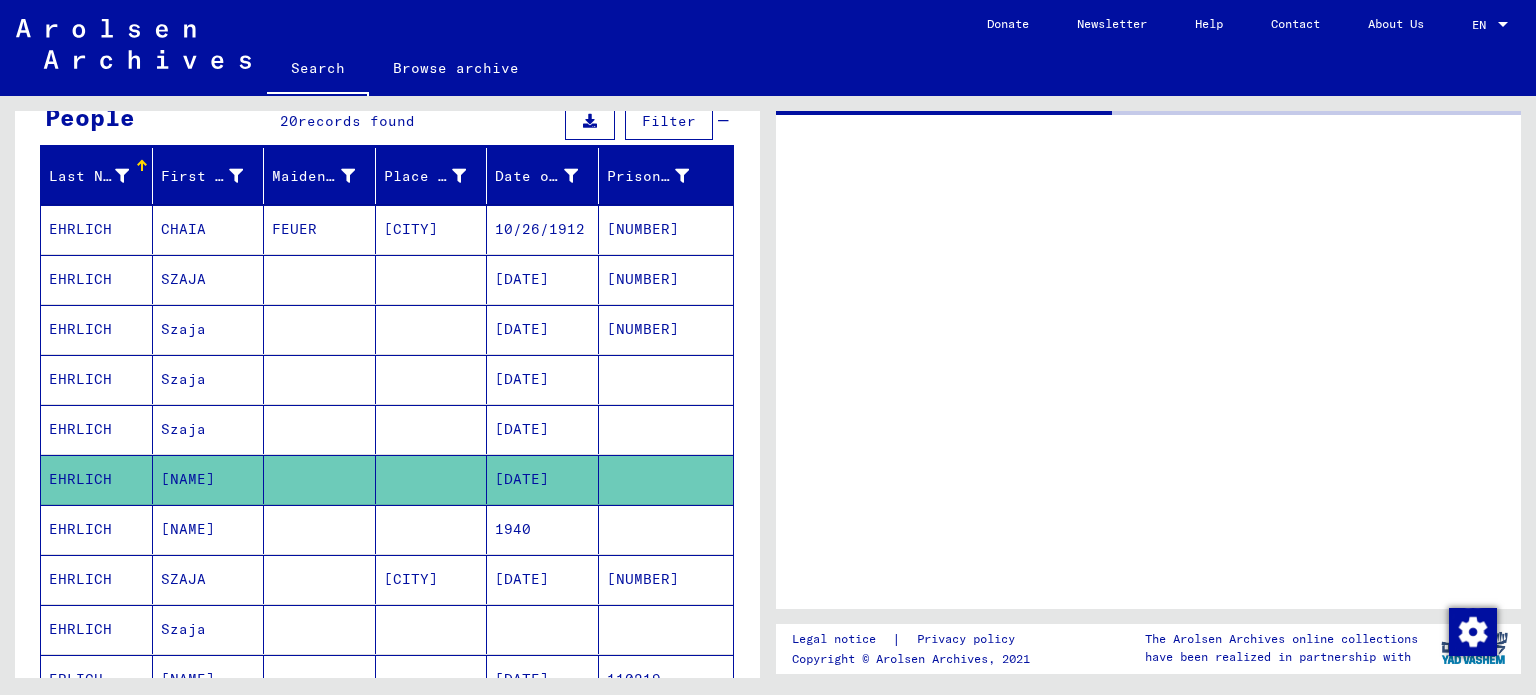 scroll, scrollTop: 0, scrollLeft: 0, axis: both 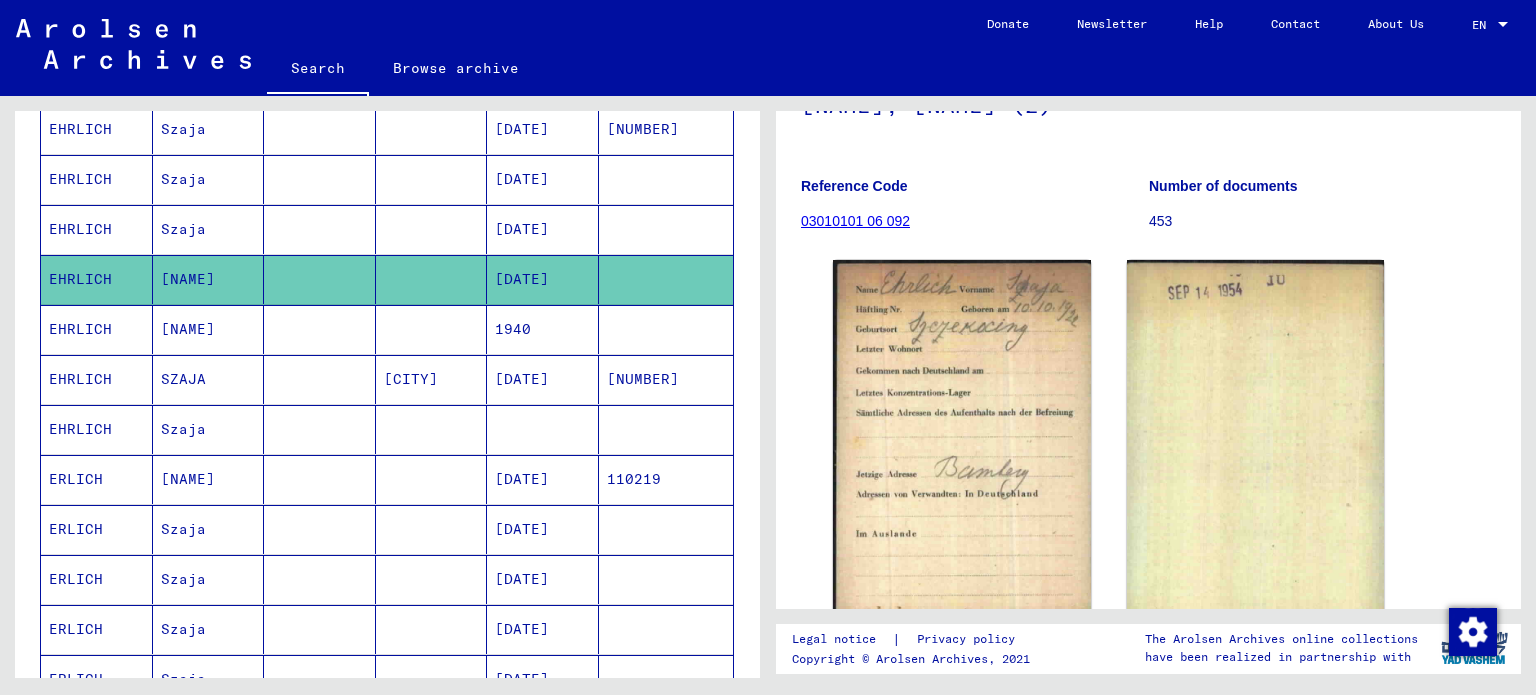click on "[DATE]" at bounding box center (543, 429) 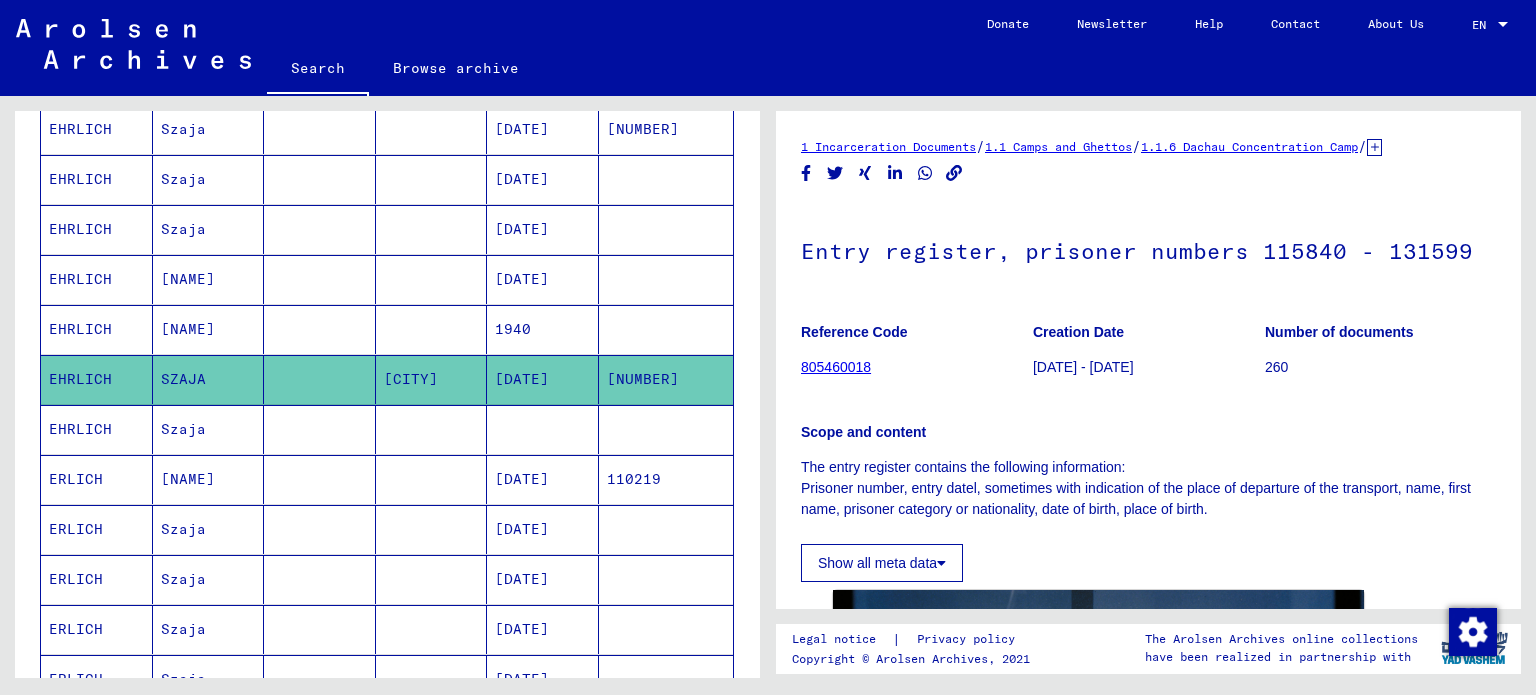 scroll, scrollTop: 96, scrollLeft: 0, axis: vertical 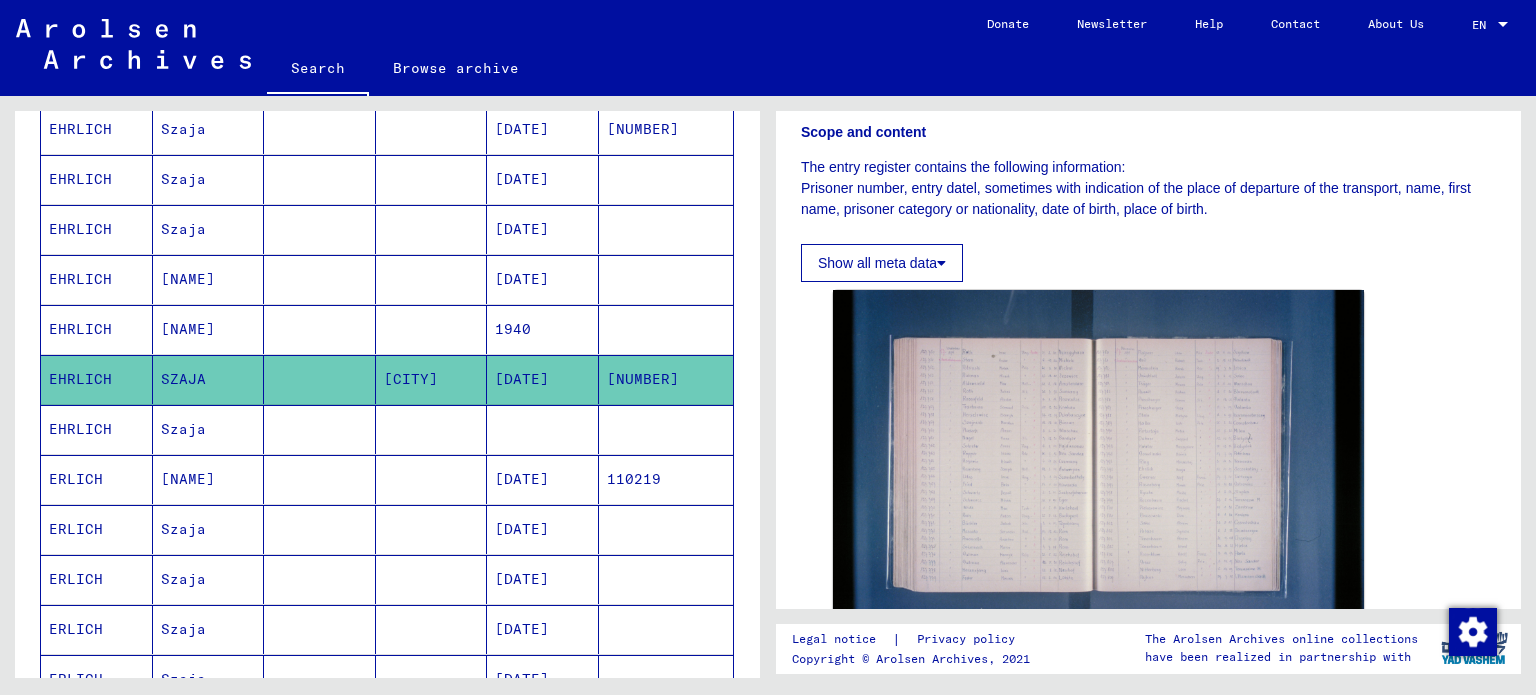 click on "[DATE]" at bounding box center (543, 529) 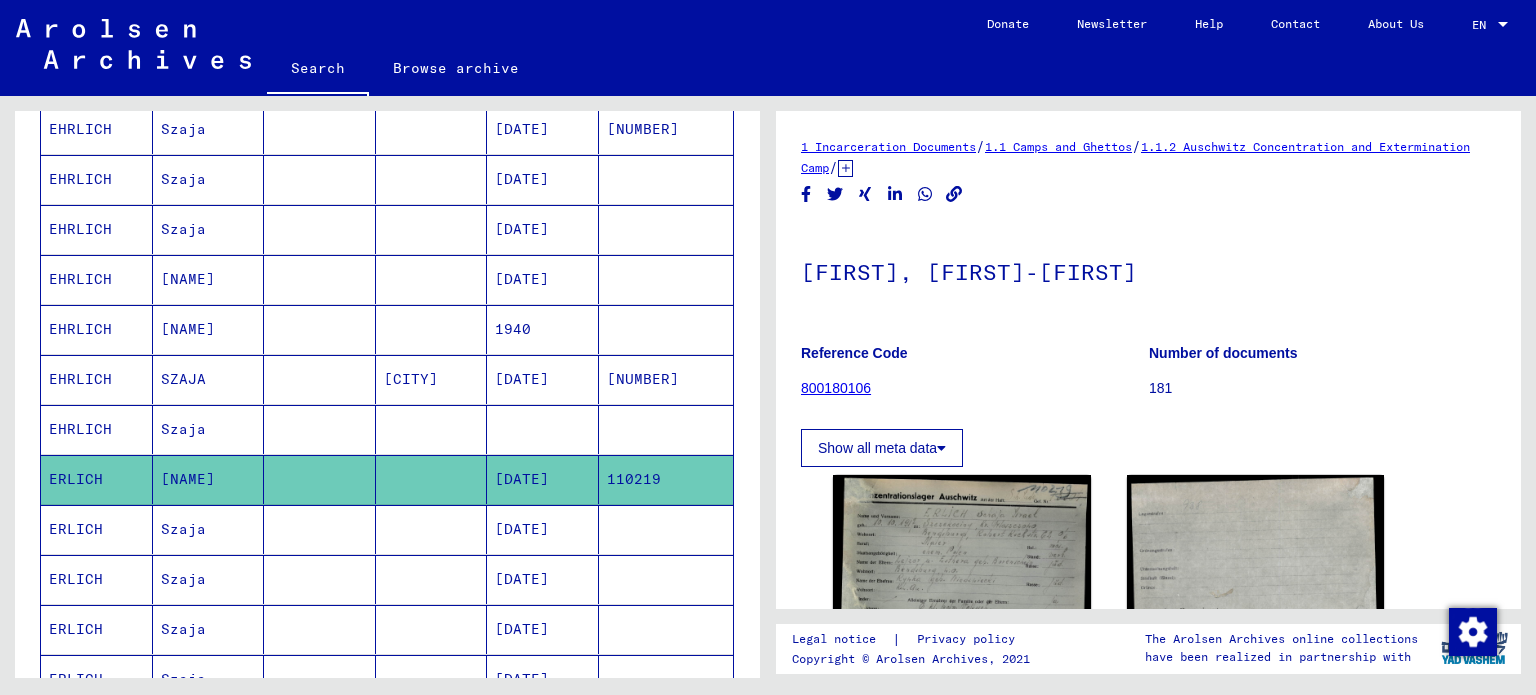 scroll, scrollTop: 200, scrollLeft: 0, axis: vertical 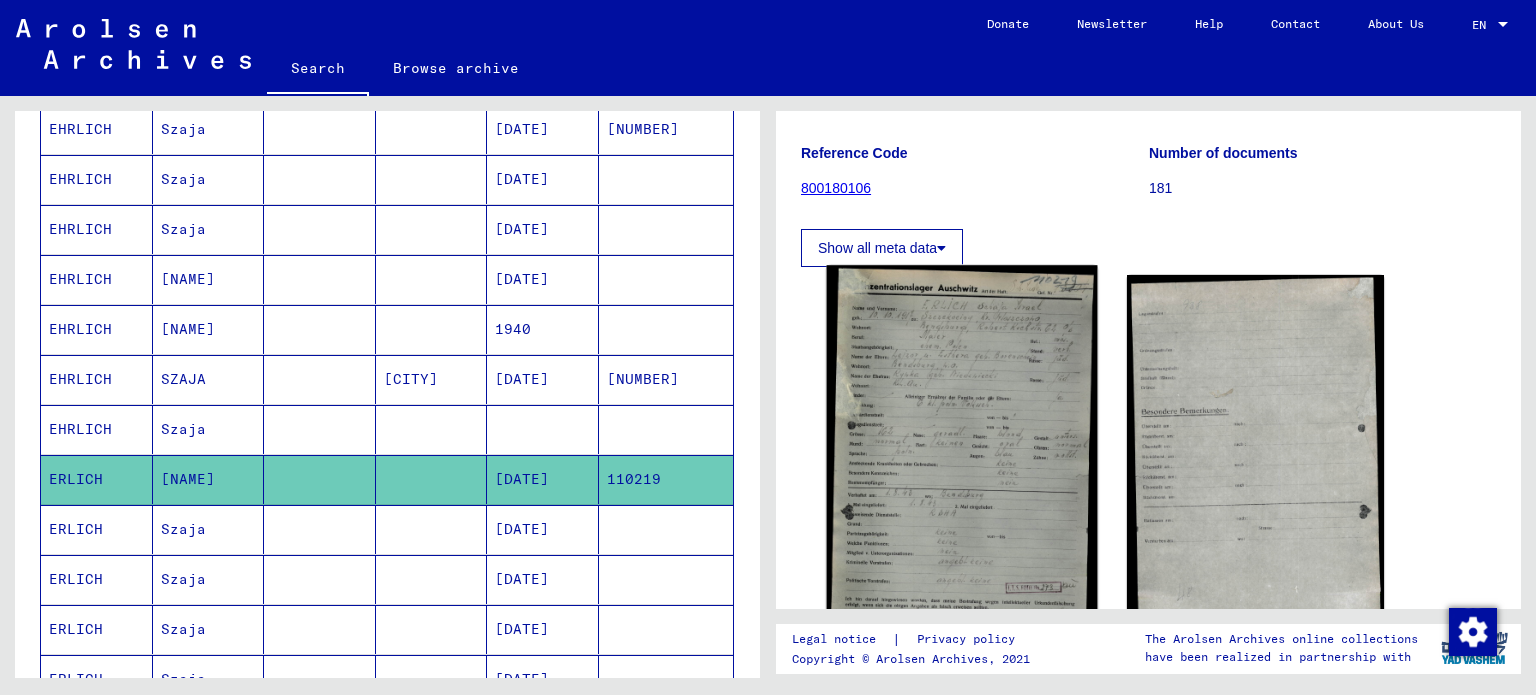 click 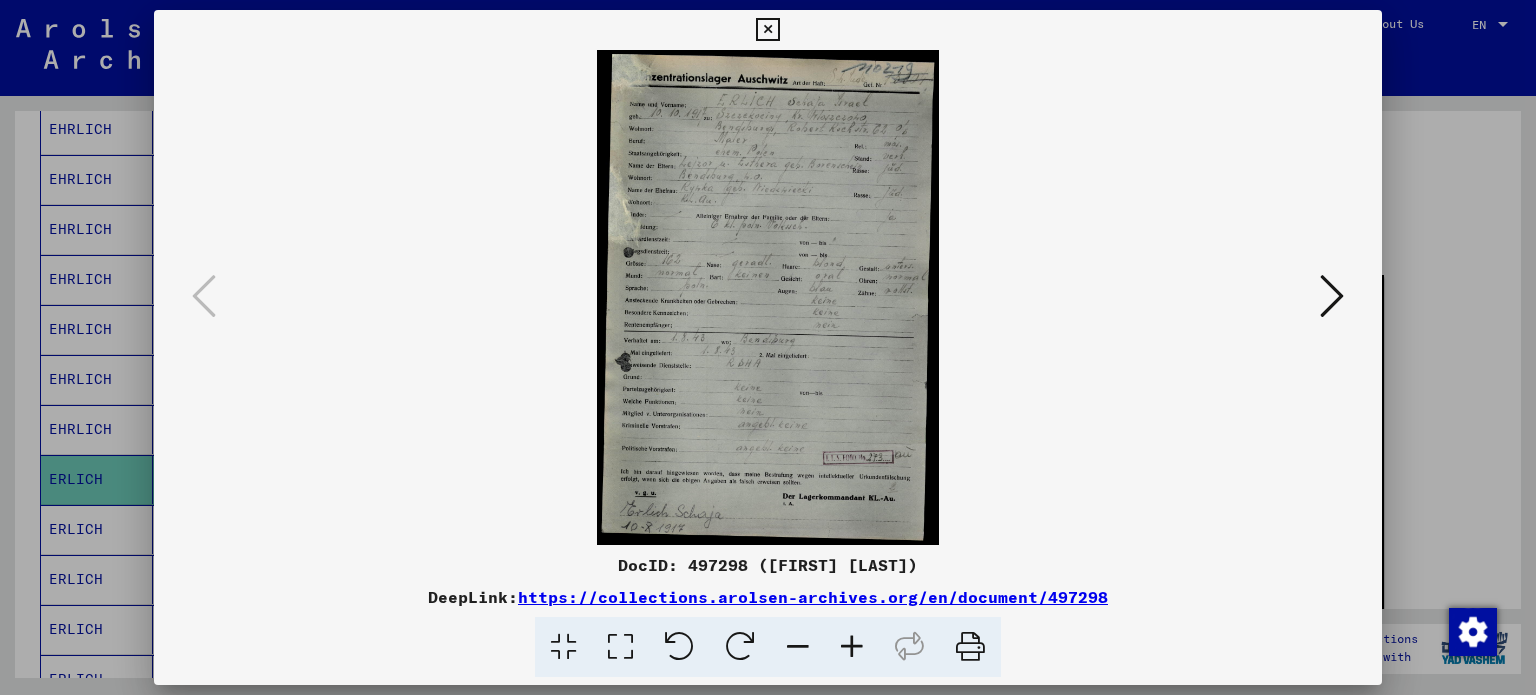 click at bounding box center [852, 647] 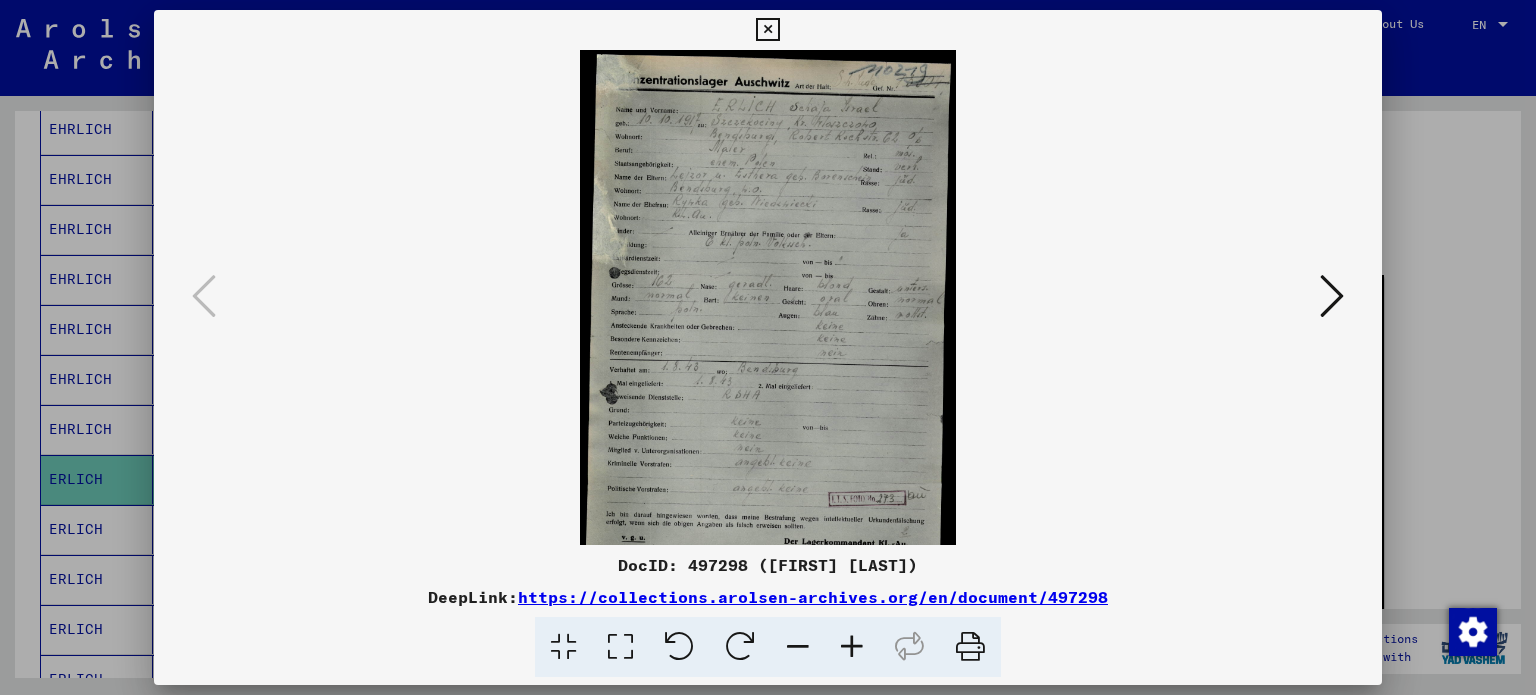 click at bounding box center (852, 647) 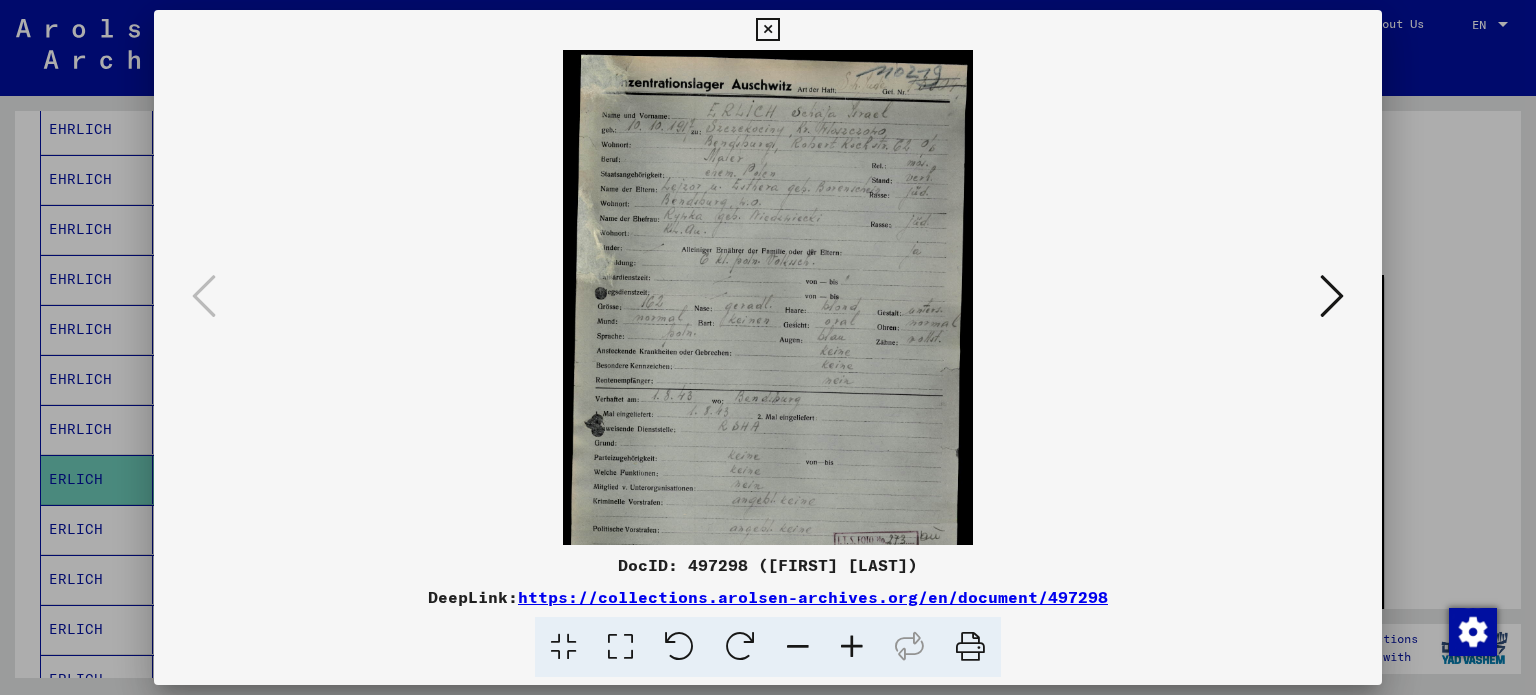 click at bounding box center [852, 647] 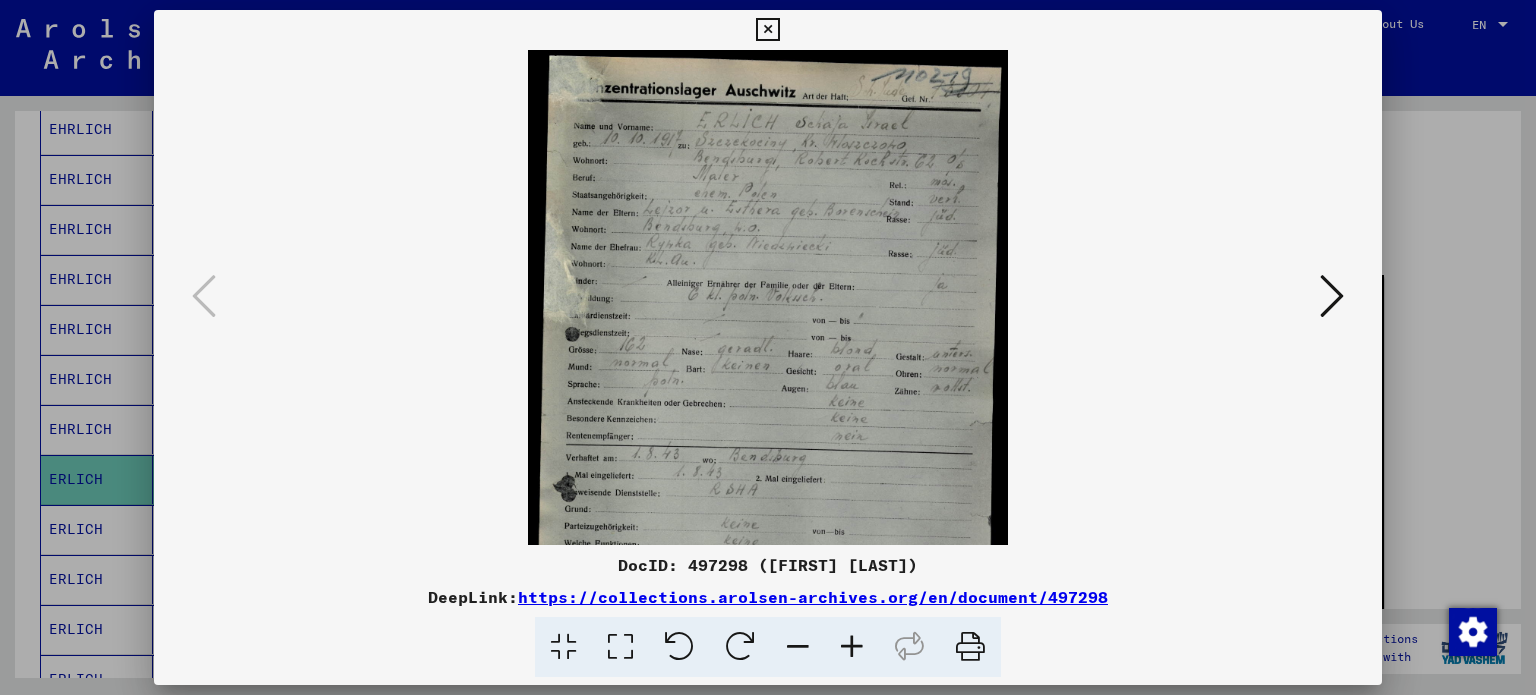 click at bounding box center [852, 647] 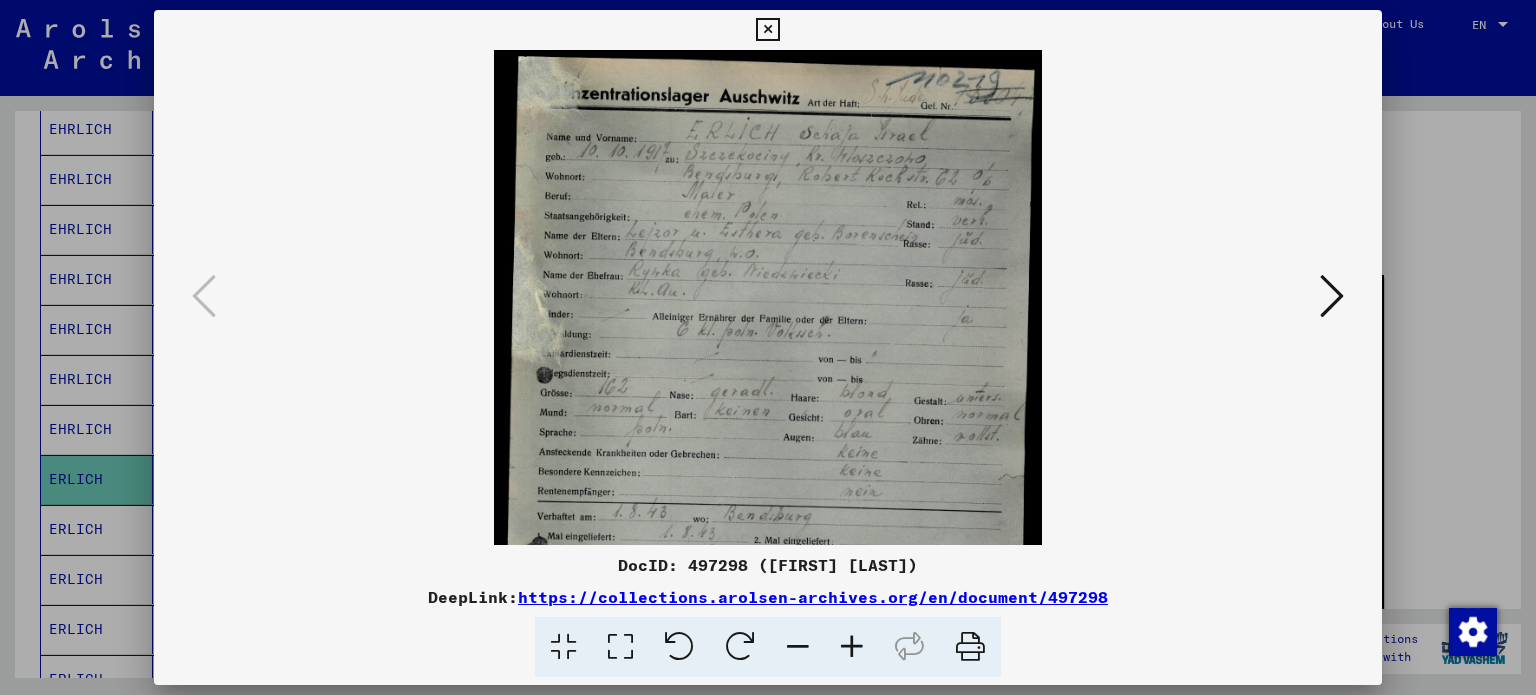 click at bounding box center (852, 647) 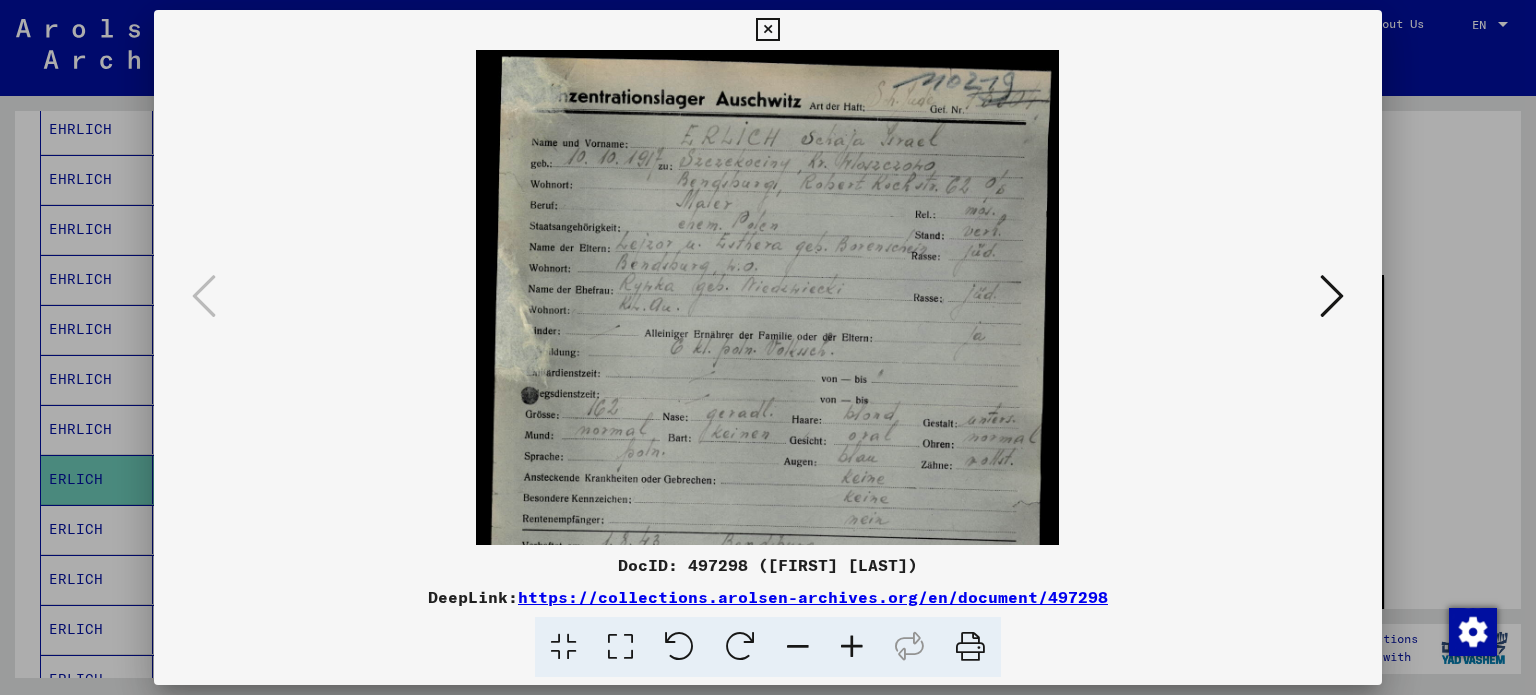 click at bounding box center [852, 647] 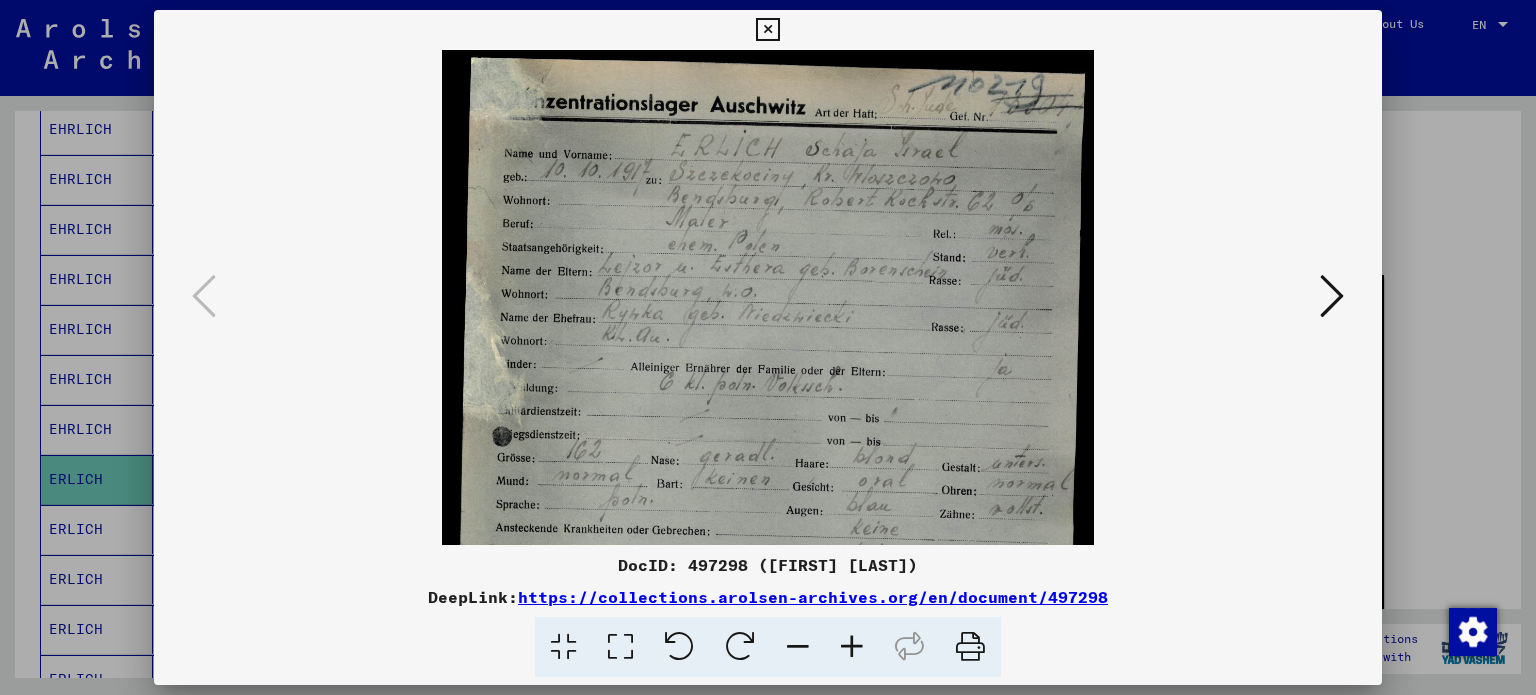 click at bounding box center [852, 647] 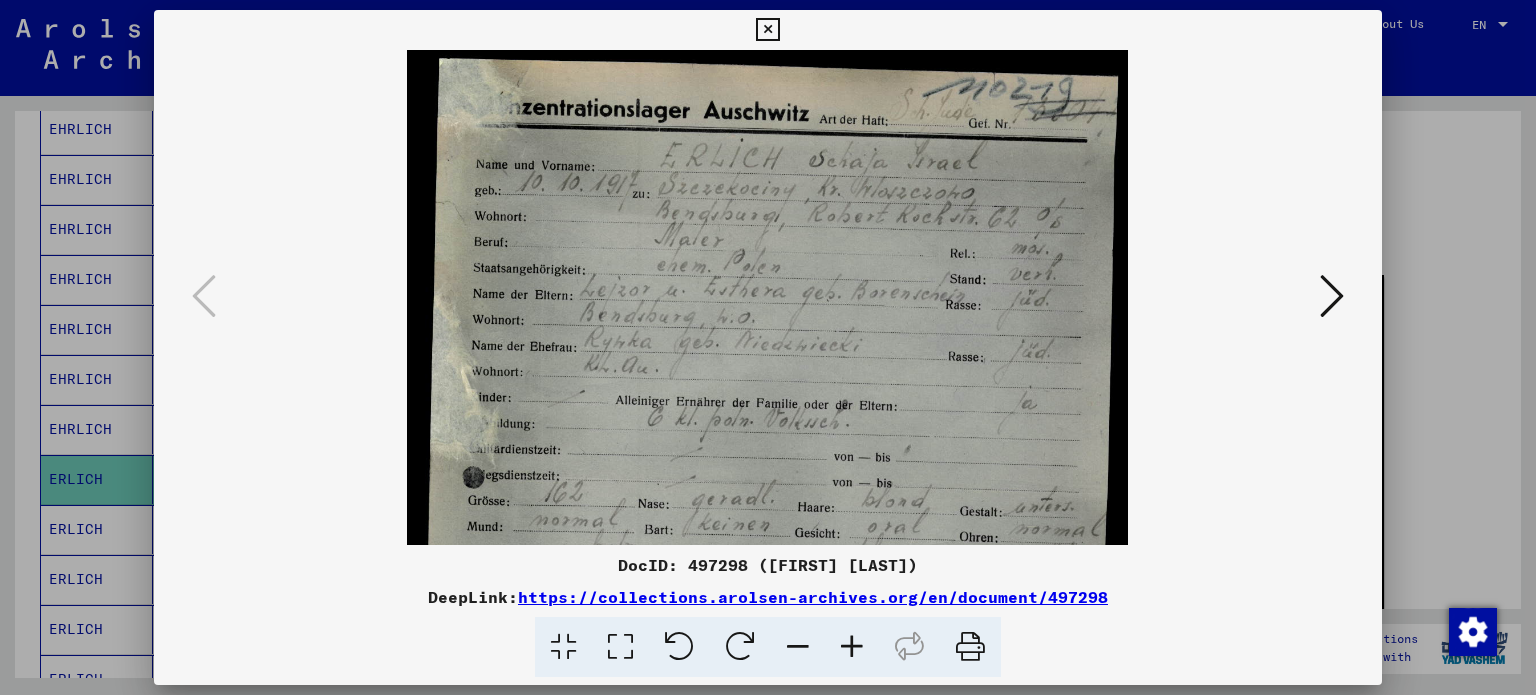click at bounding box center [852, 647] 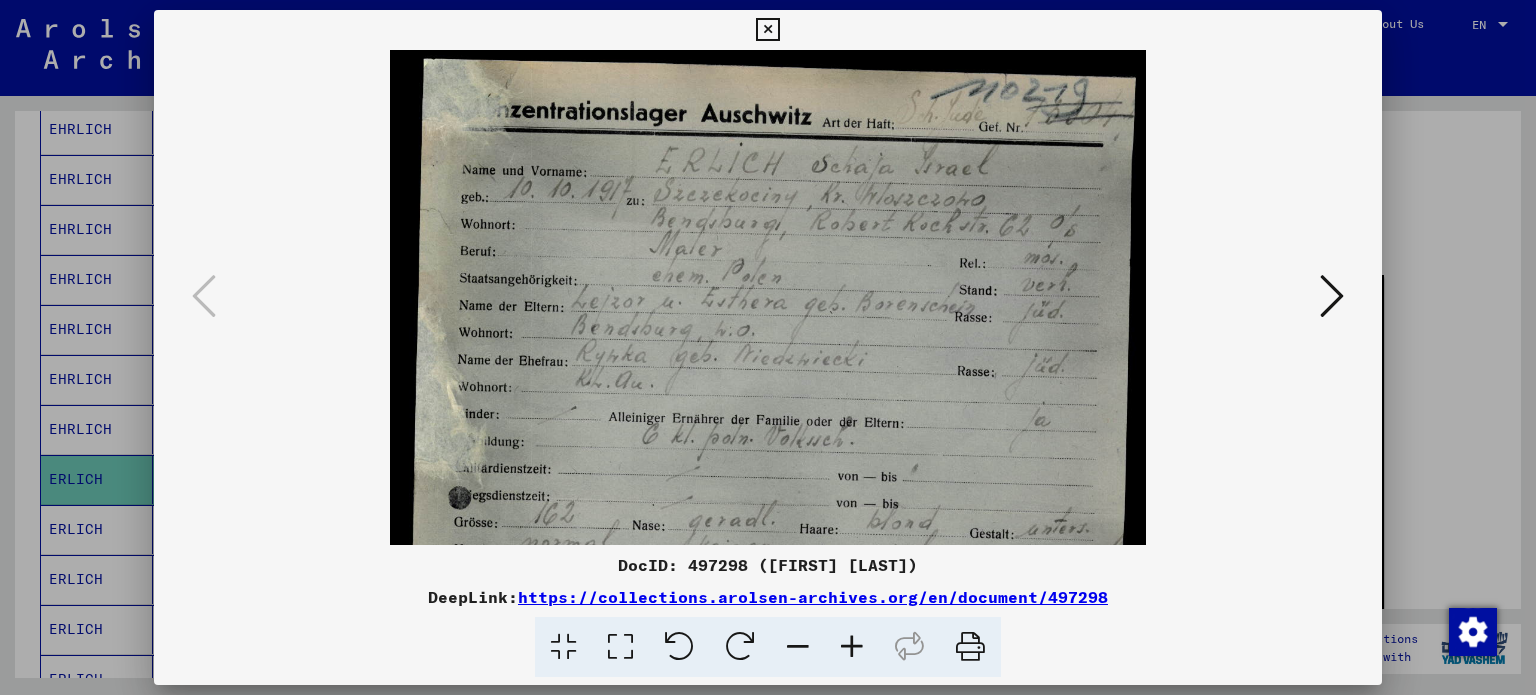 click at bounding box center [852, 647] 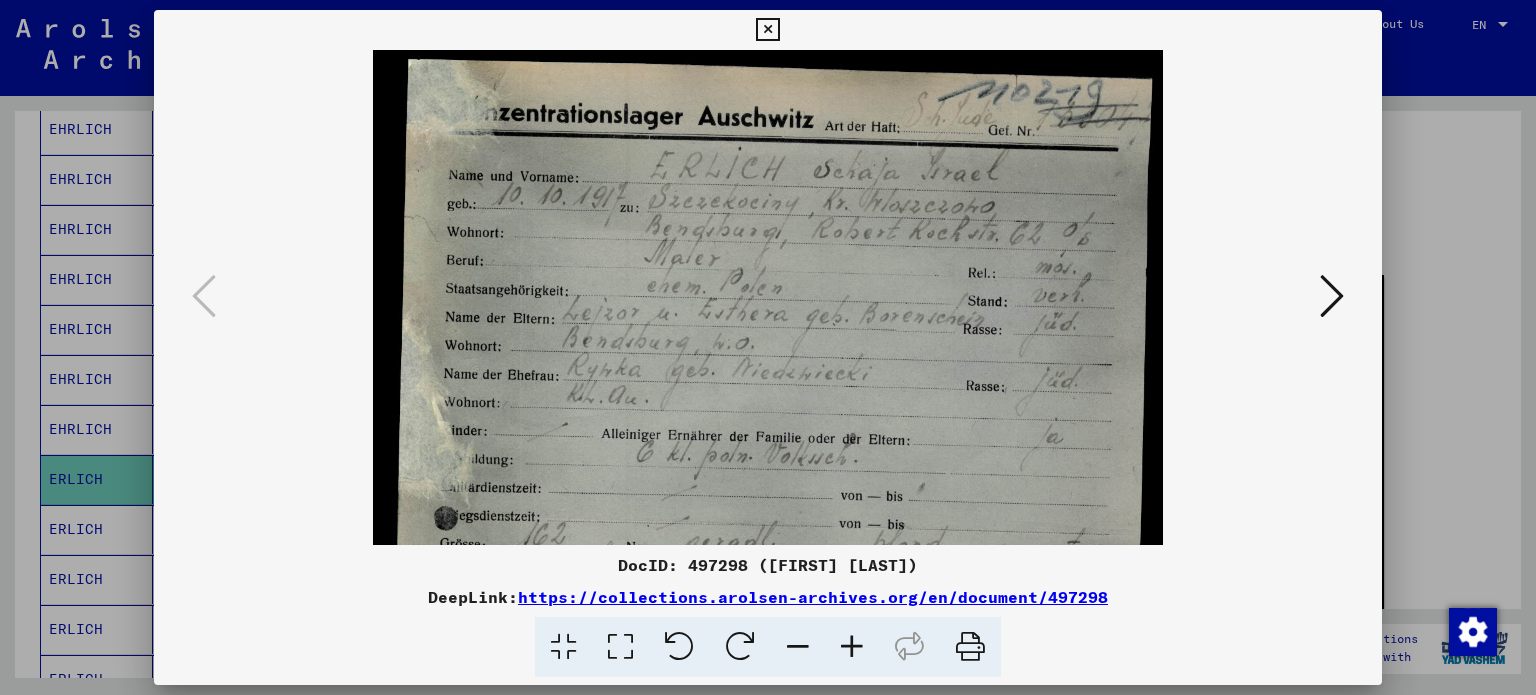 click at bounding box center (852, 647) 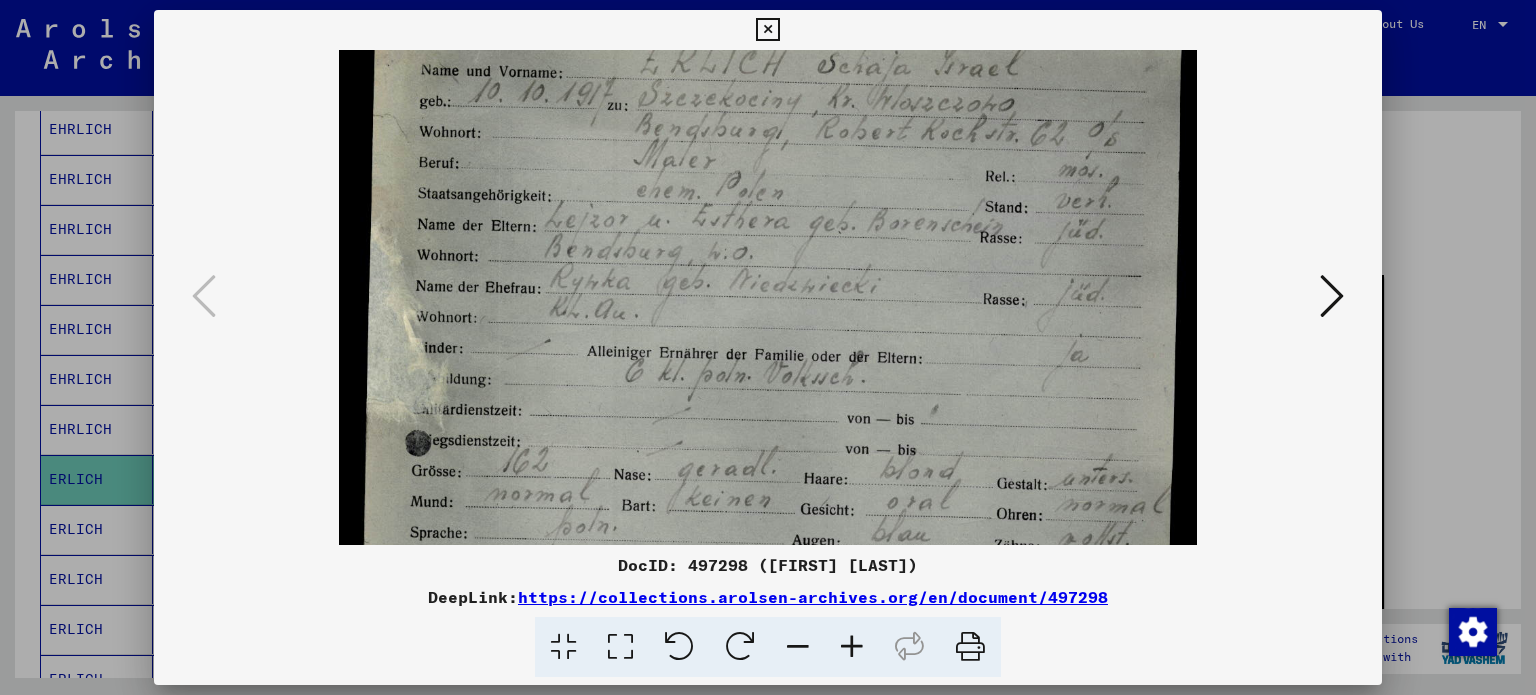 scroll, scrollTop: 117, scrollLeft: 0, axis: vertical 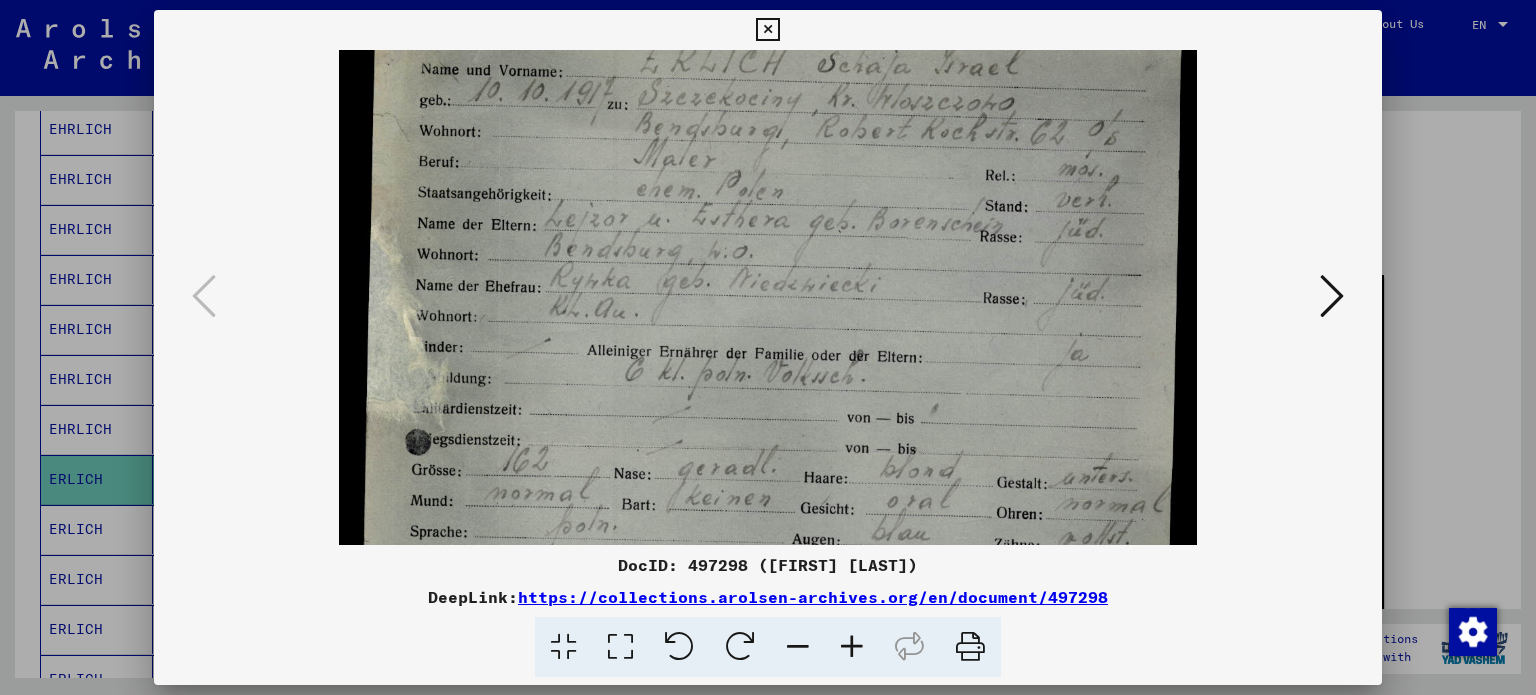 drag, startPoint x: 860, startPoint y: 462, endPoint x: 888, endPoint y: 351, distance: 114.47707 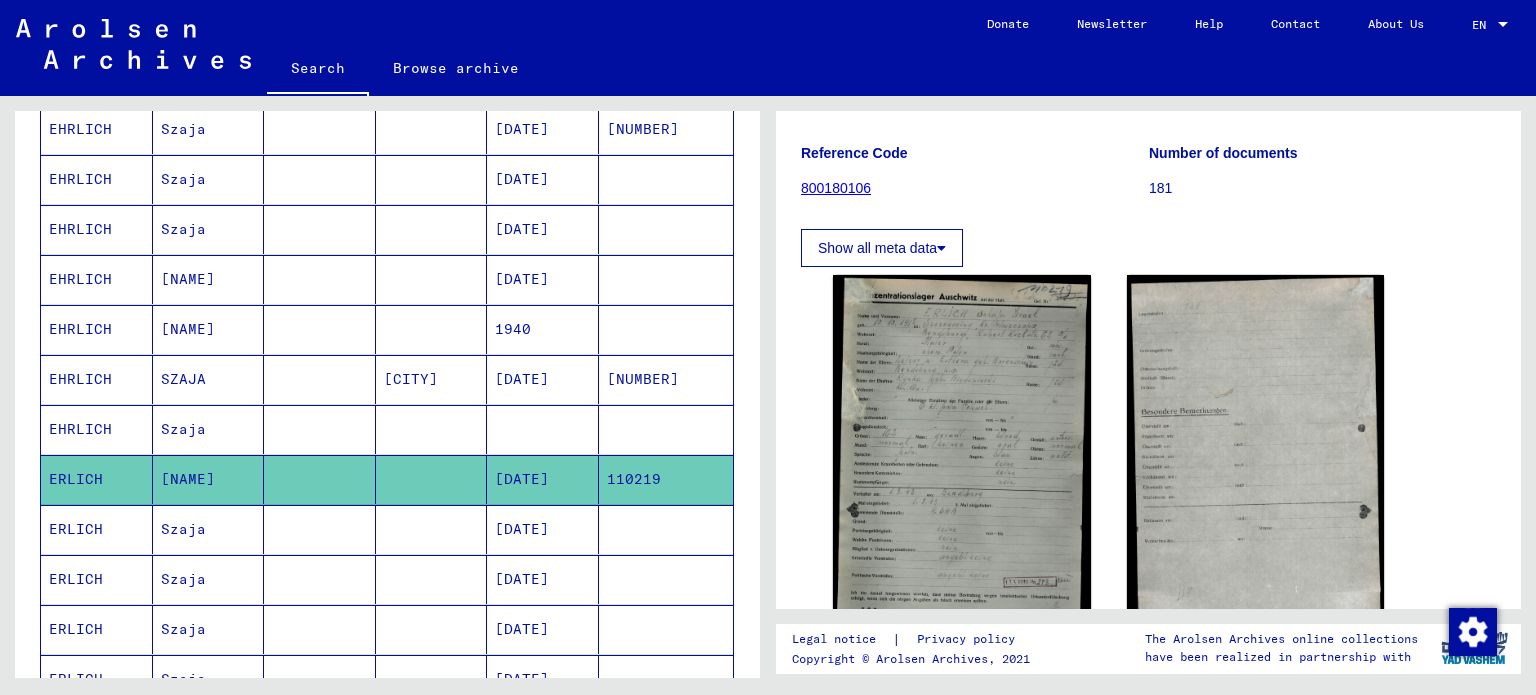 scroll, scrollTop: 0, scrollLeft: 0, axis: both 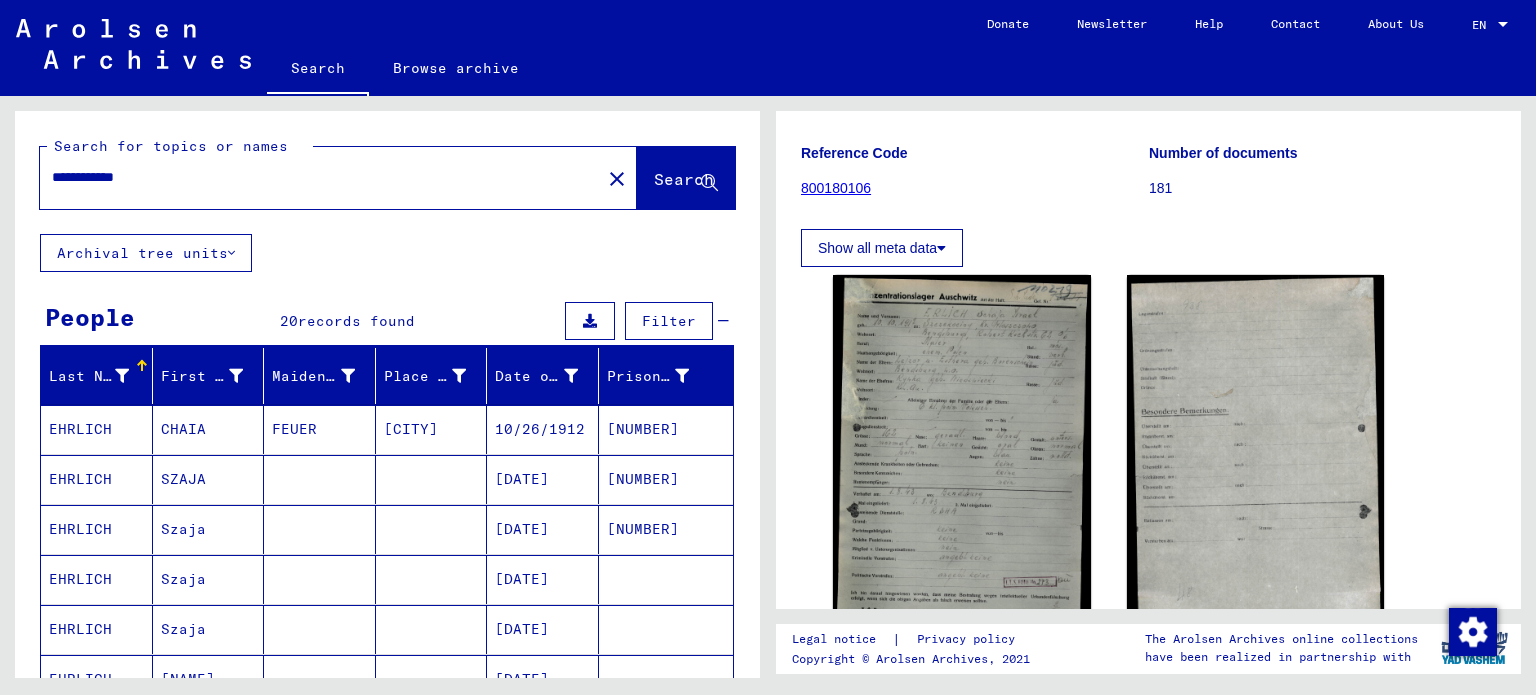 drag, startPoint x: 36, startPoint y: 158, endPoint x: 0, endPoint y: 155, distance: 36.124783 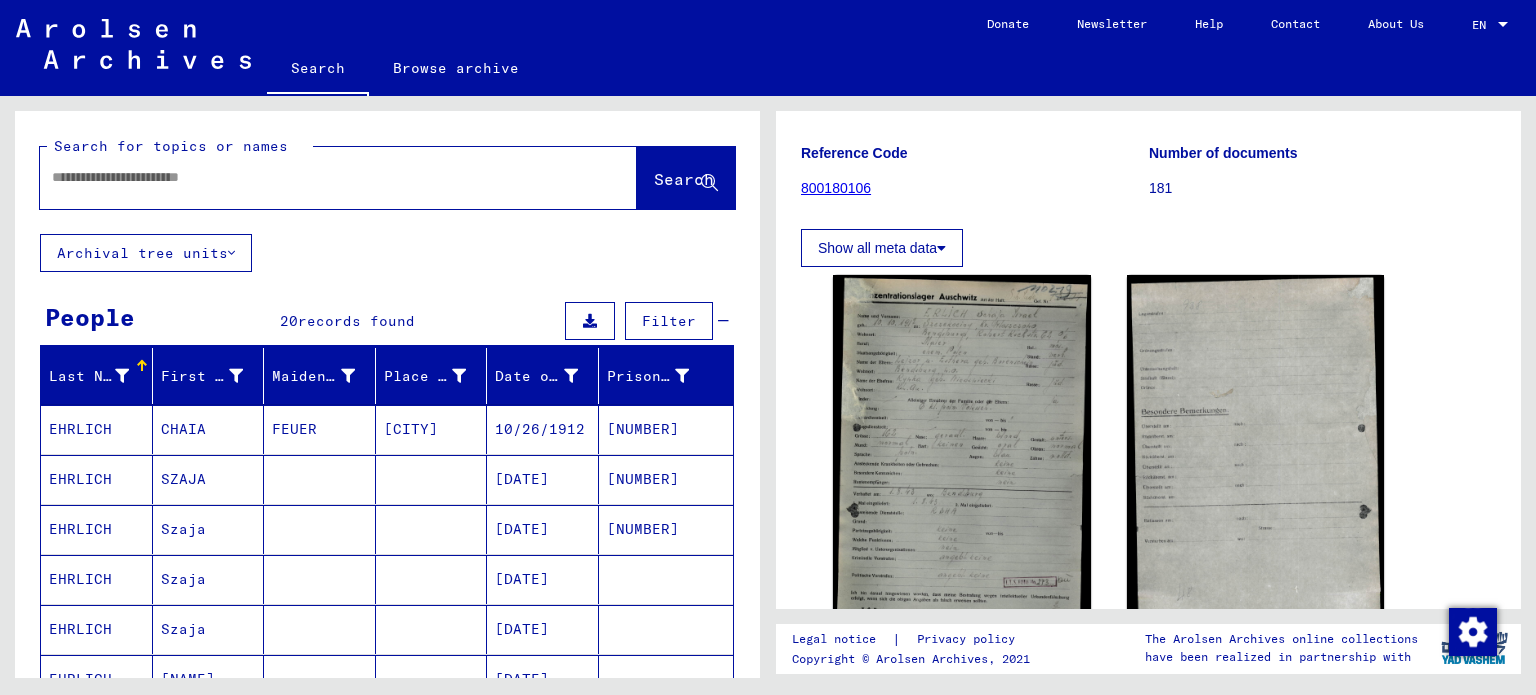 click at bounding box center [320, 177] 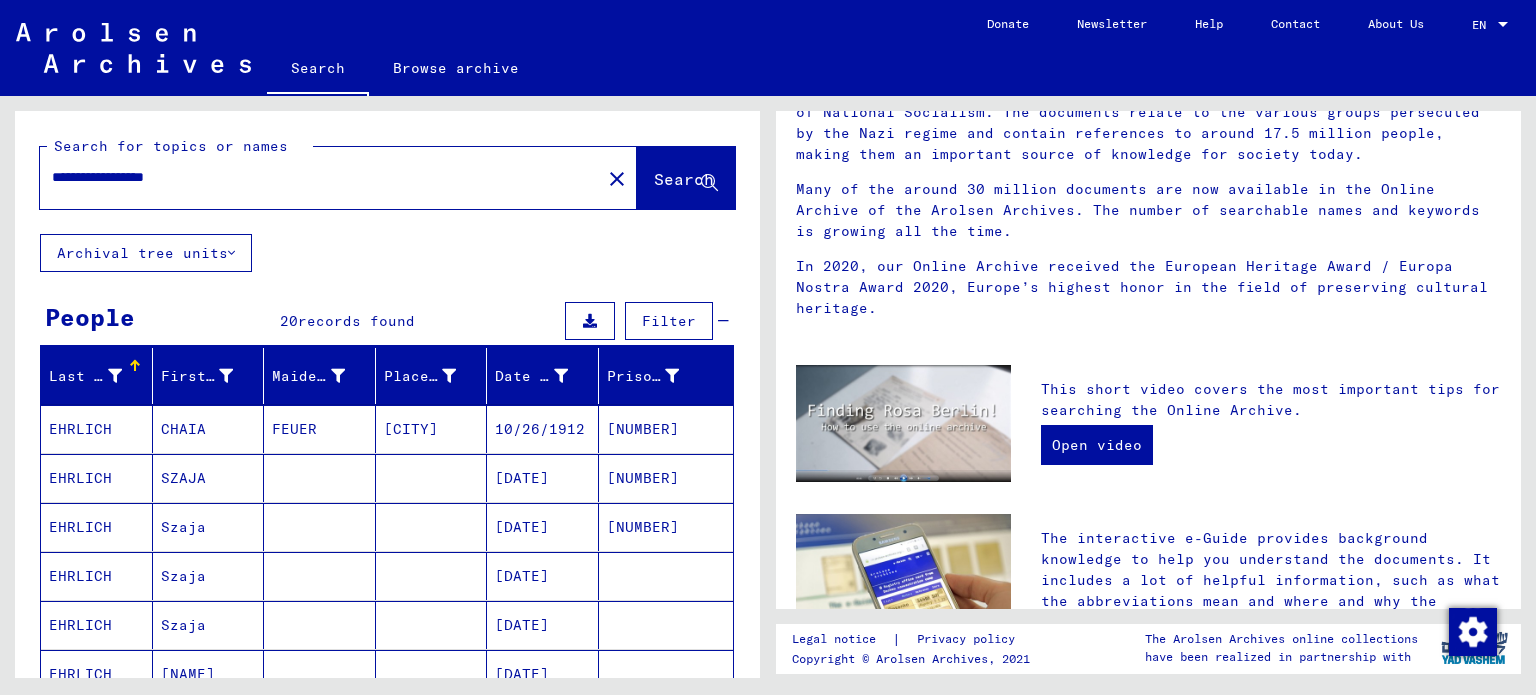 scroll, scrollTop: 0, scrollLeft: 0, axis: both 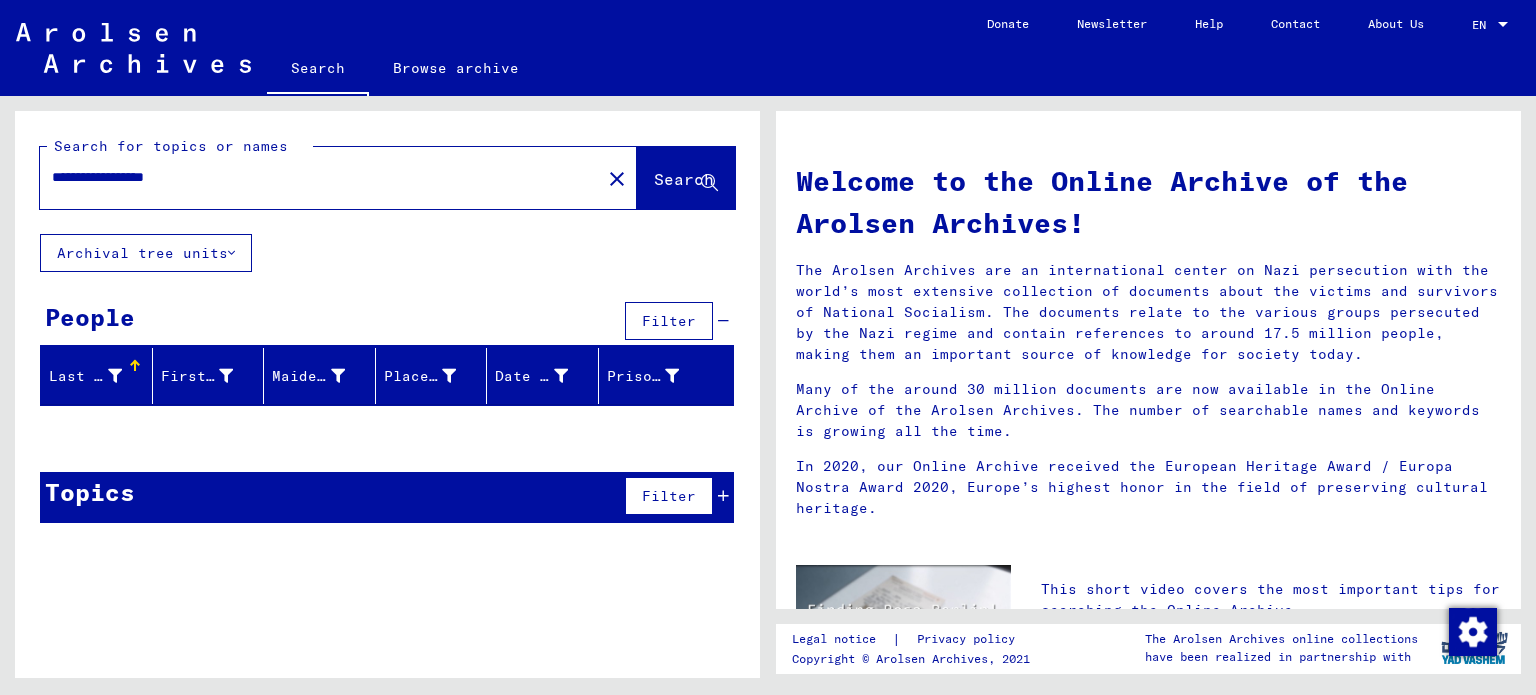 click on "**********" at bounding box center [314, 177] 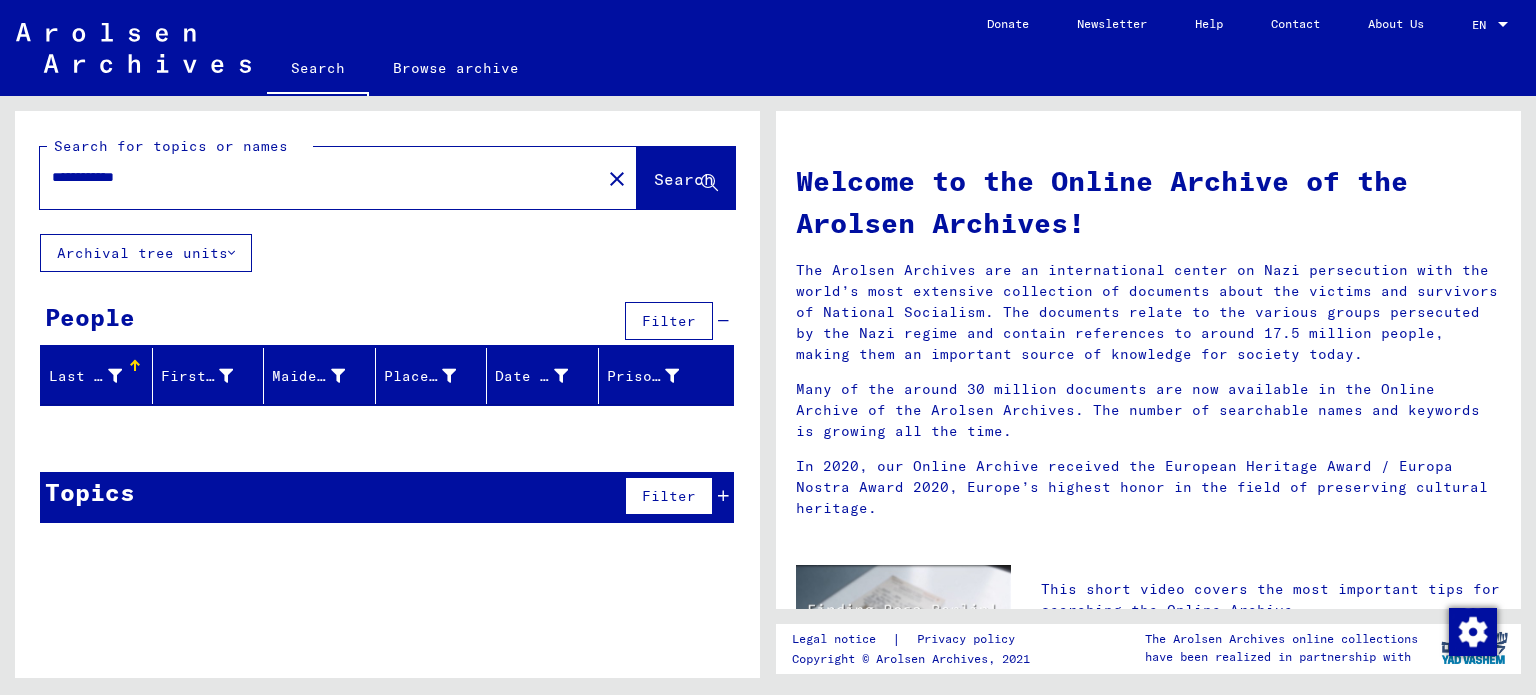 type on "**********" 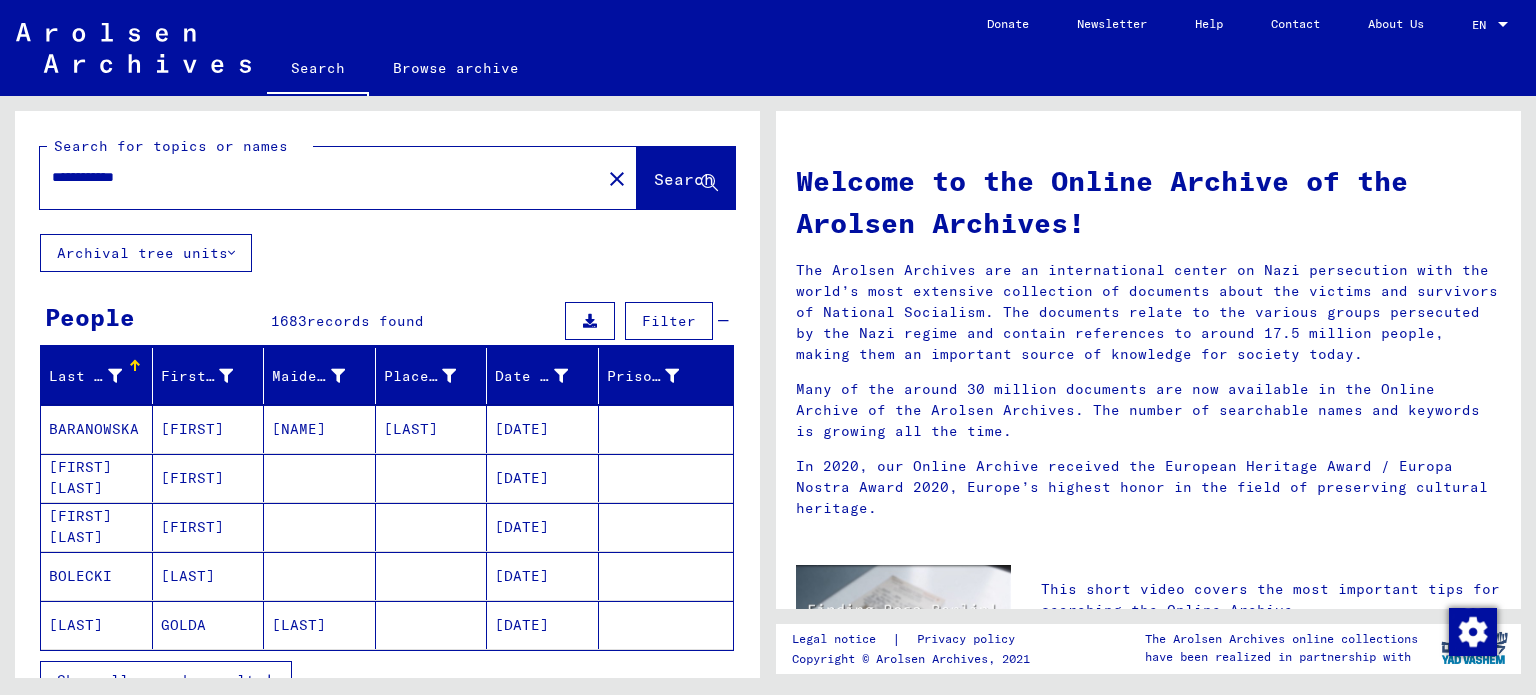 click at bounding box center [115, 376] 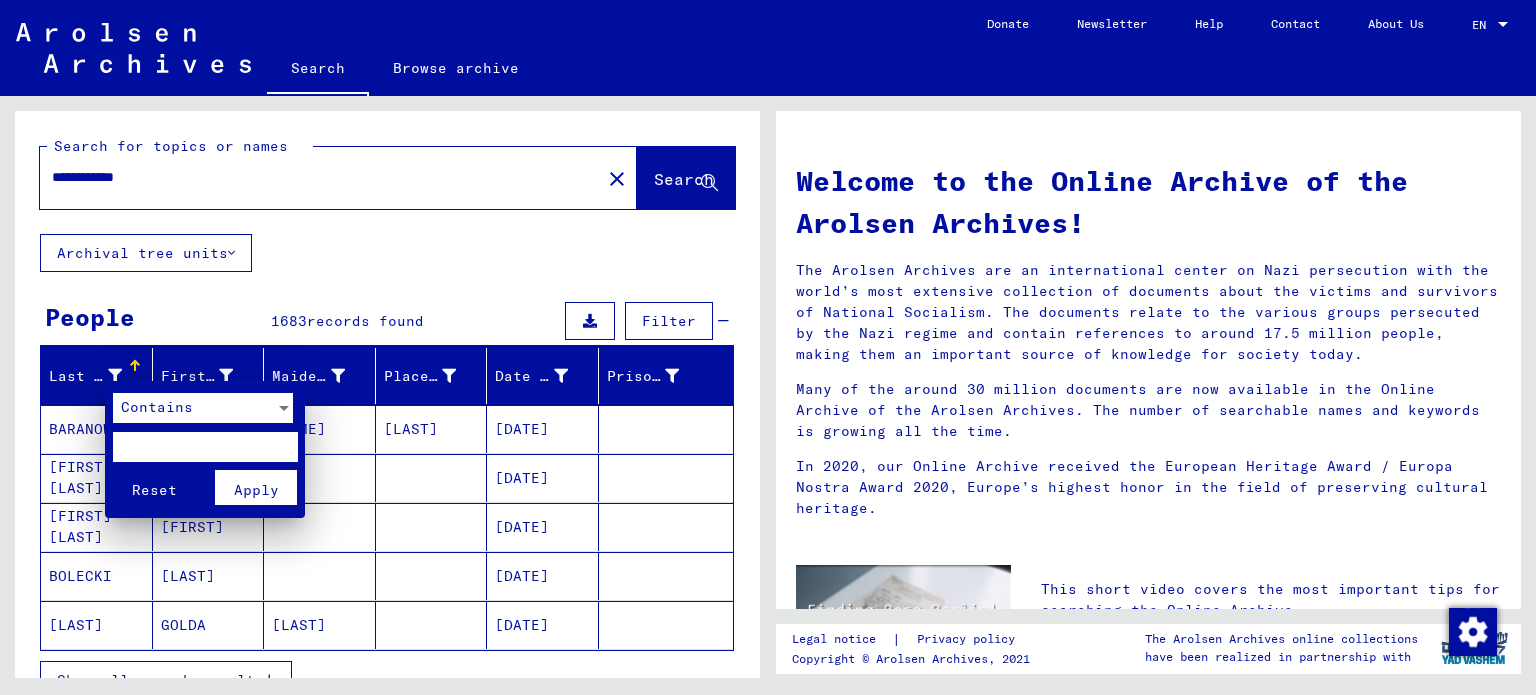 click at bounding box center (205, 447) 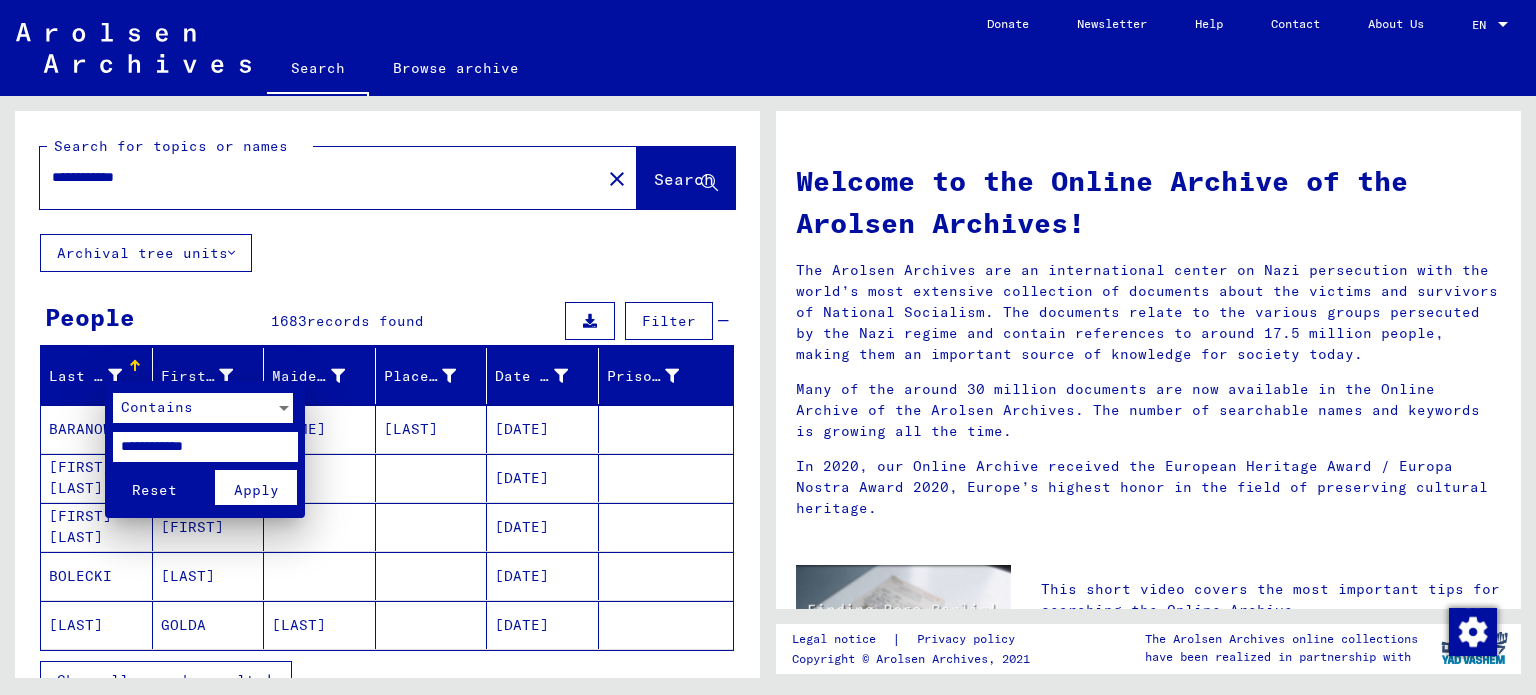type on "**********" 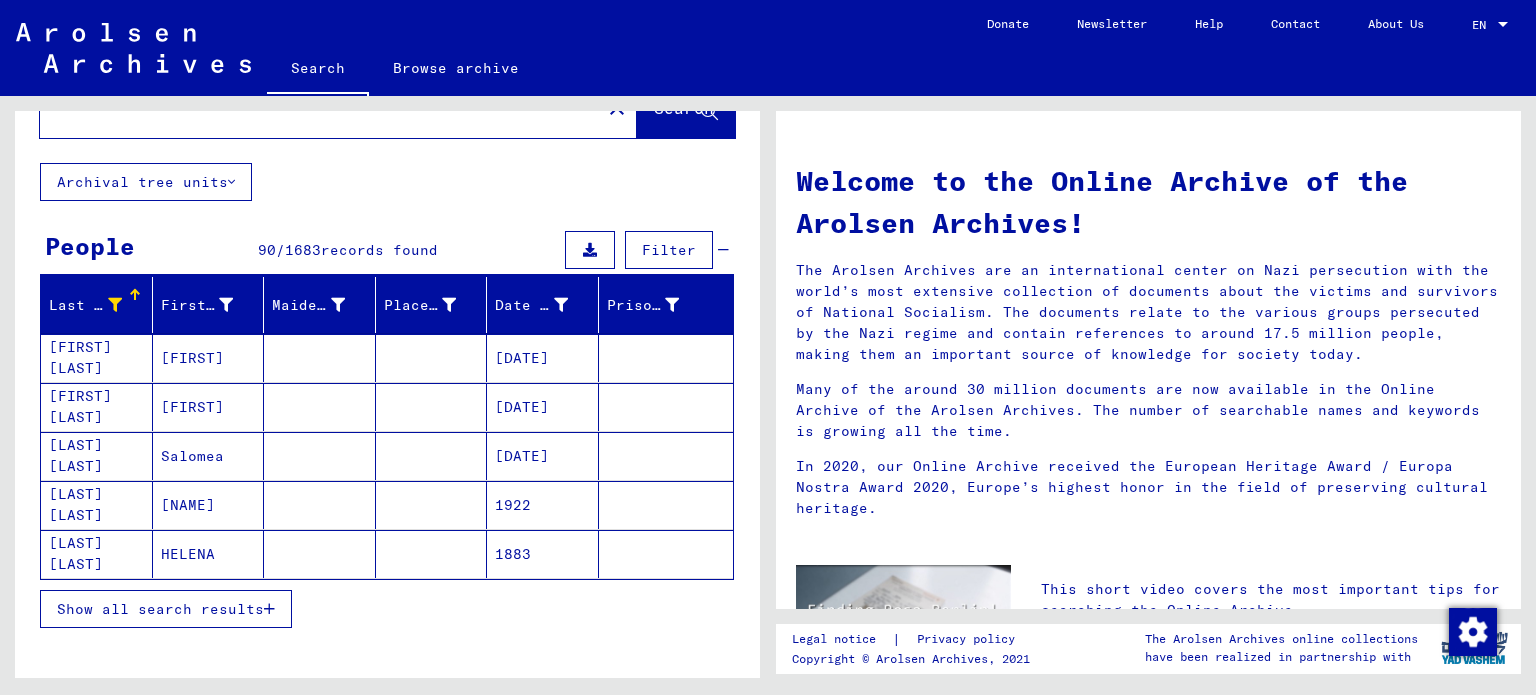 scroll, scrollTop: 200, scrollLeft: 0, axis: vertical 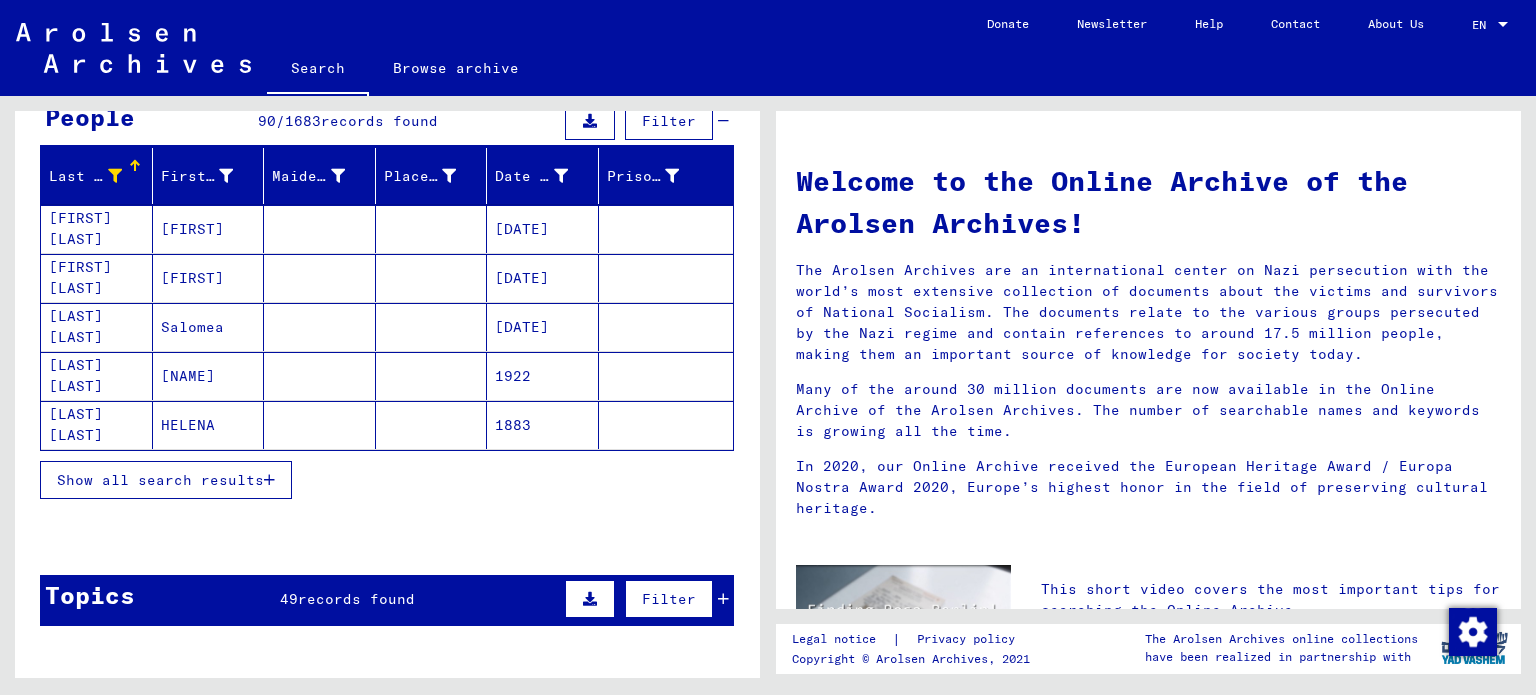 click at bounding box center (269, 480) 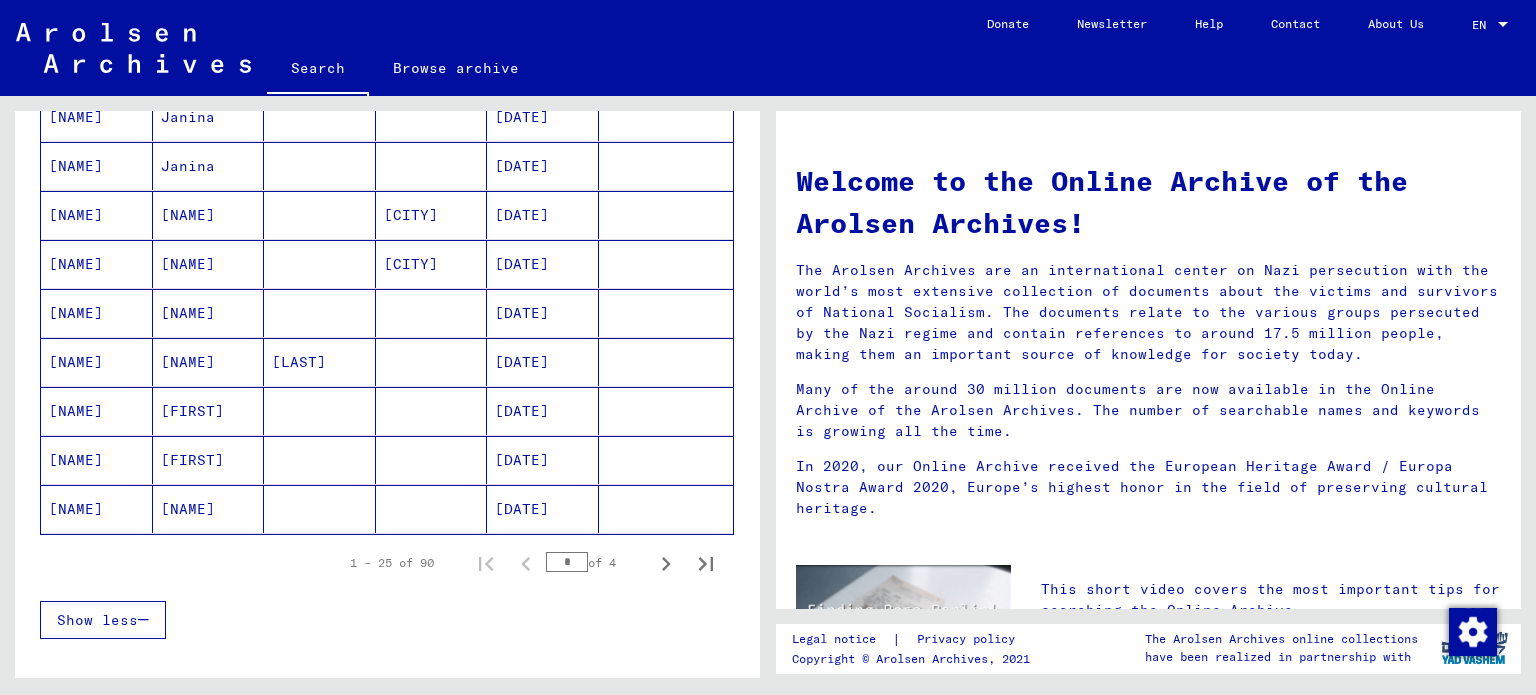 scroll, scrollTop: 1100, scrollLeft: 0, axis: vertical 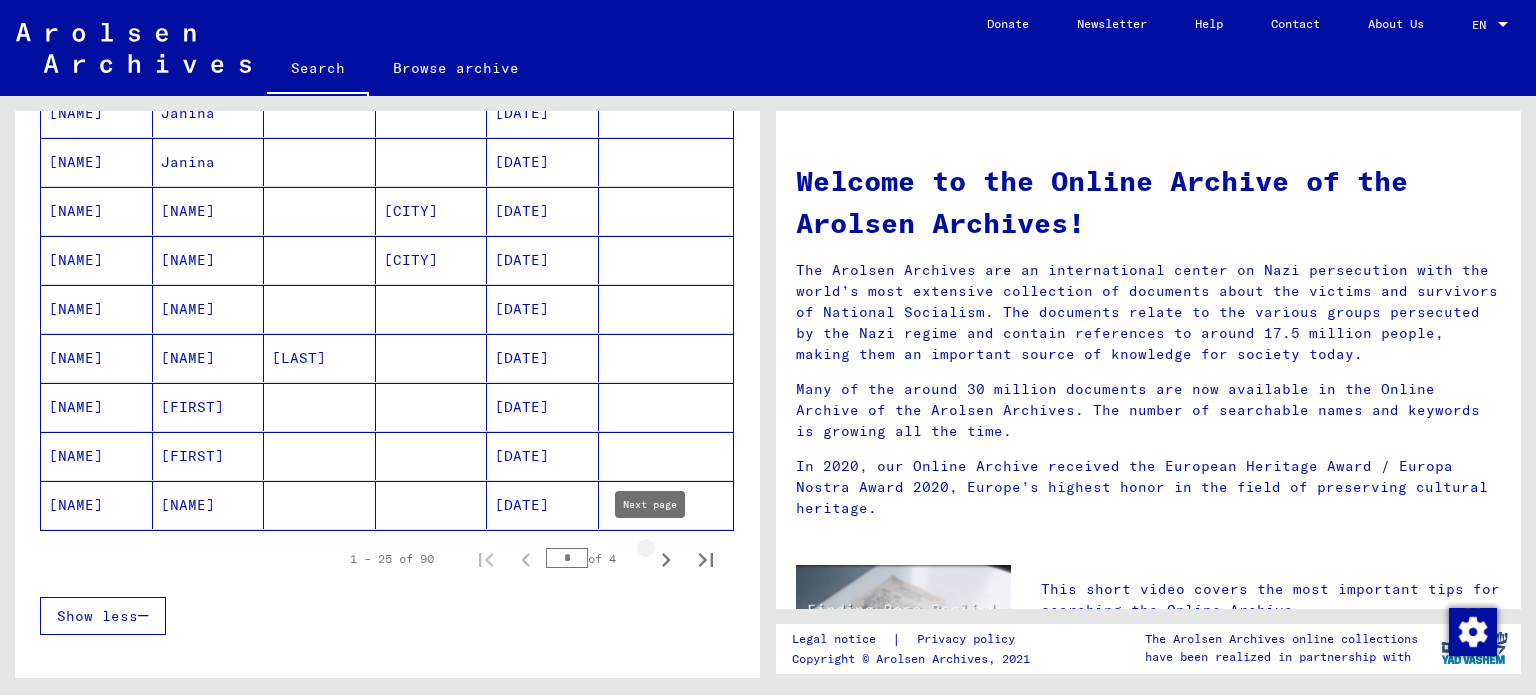 click 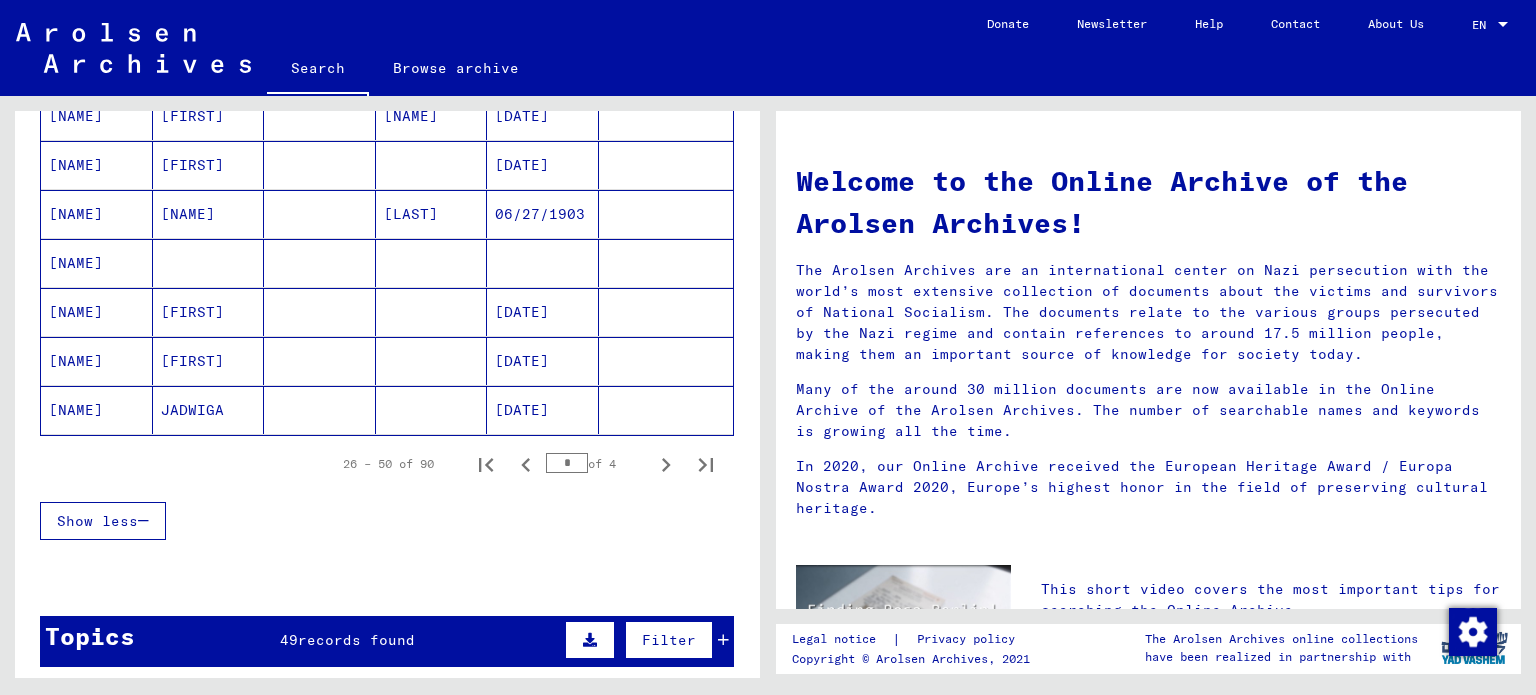 scroll, scrollTop: 1200, scrollLeft: 0, axis: vertical 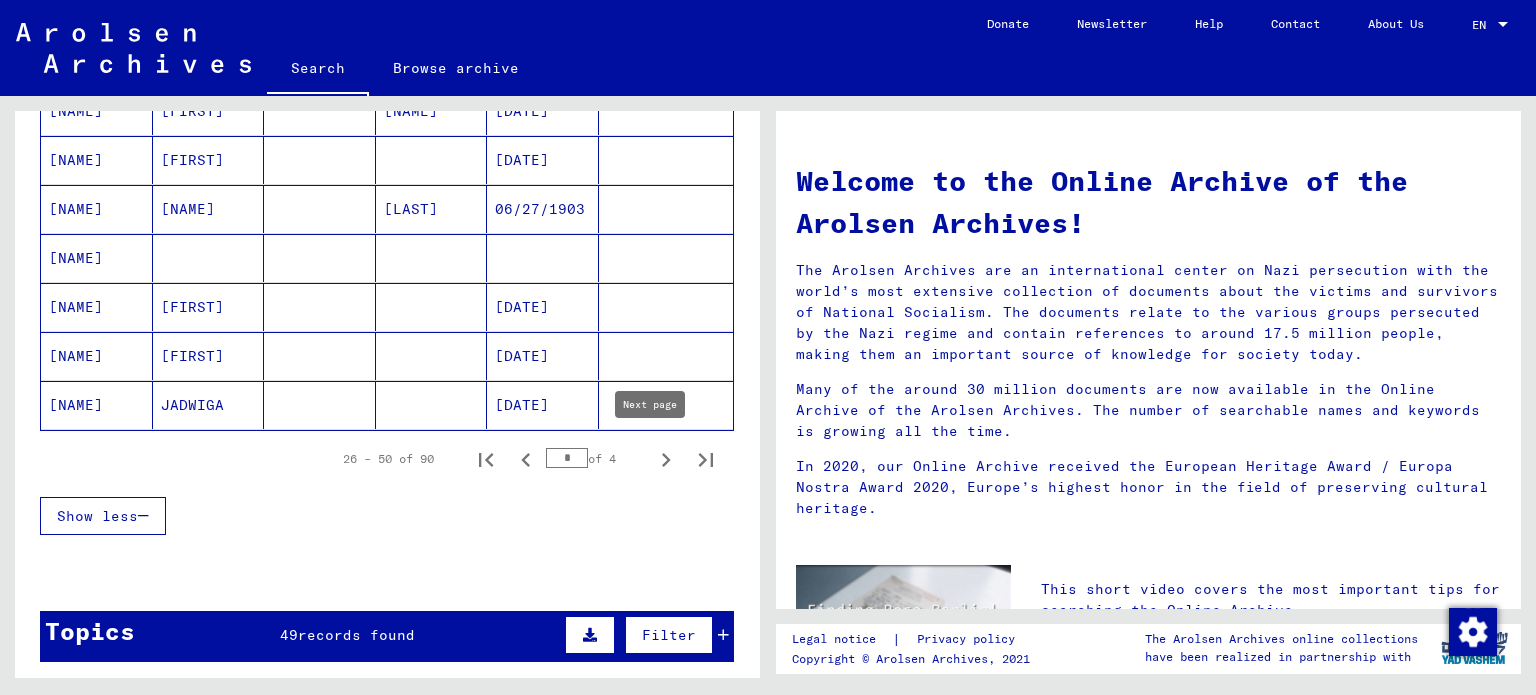 click 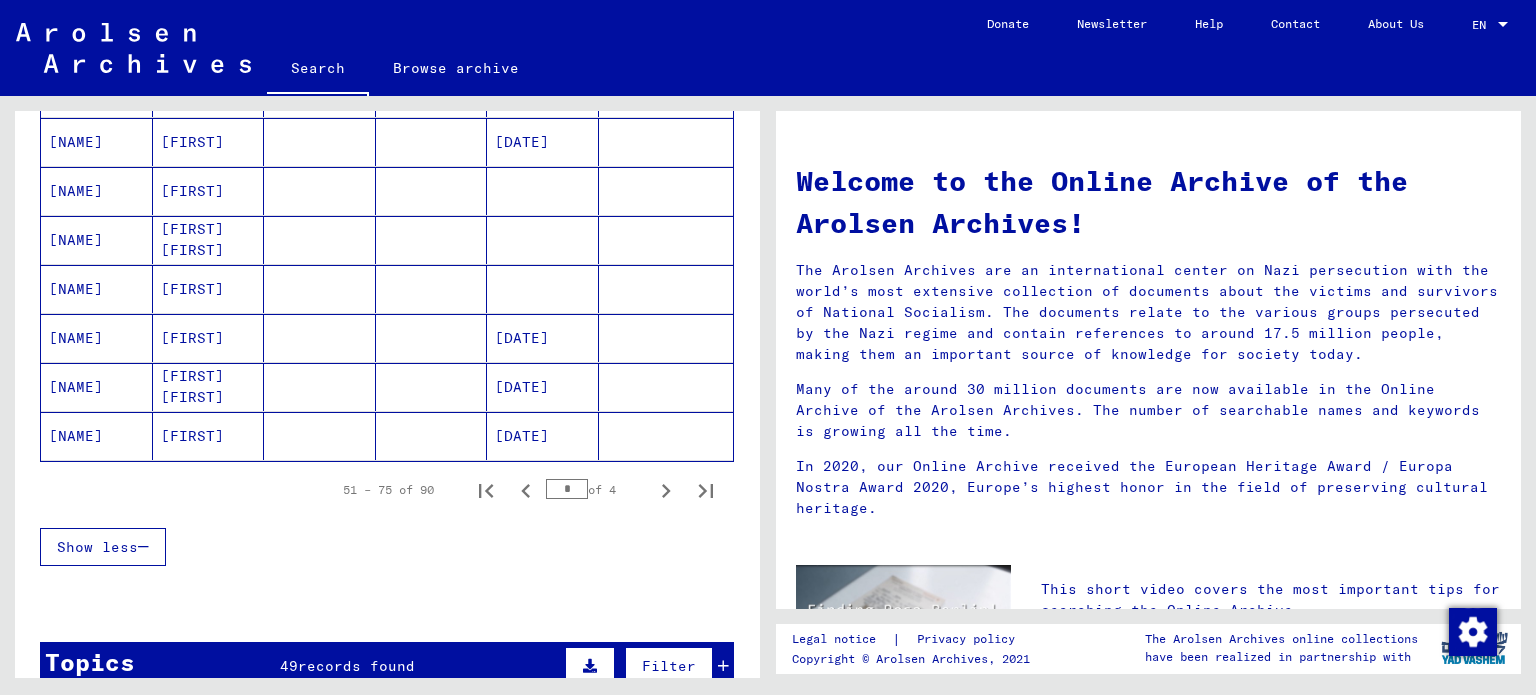 scroll, scrollTop: 1400, scrollLeft: 0, axis: vertical 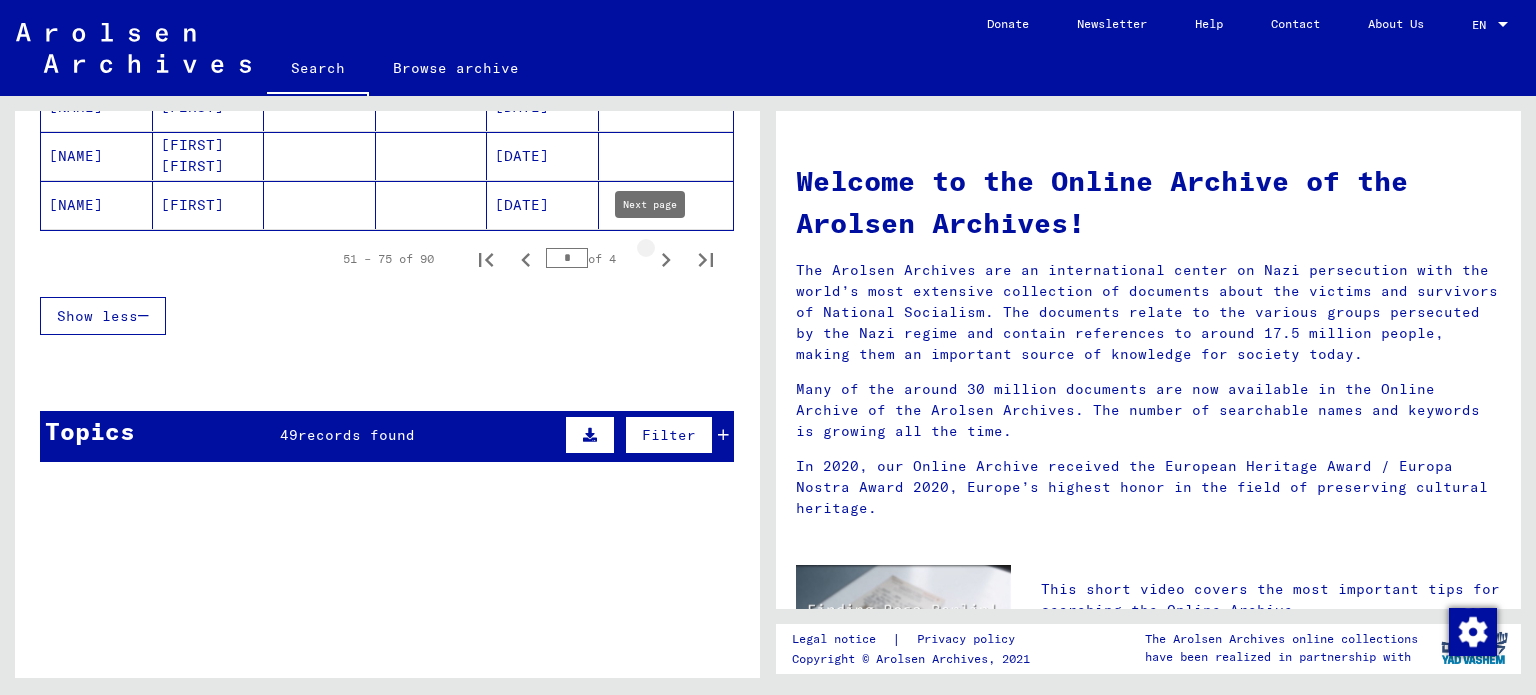 click 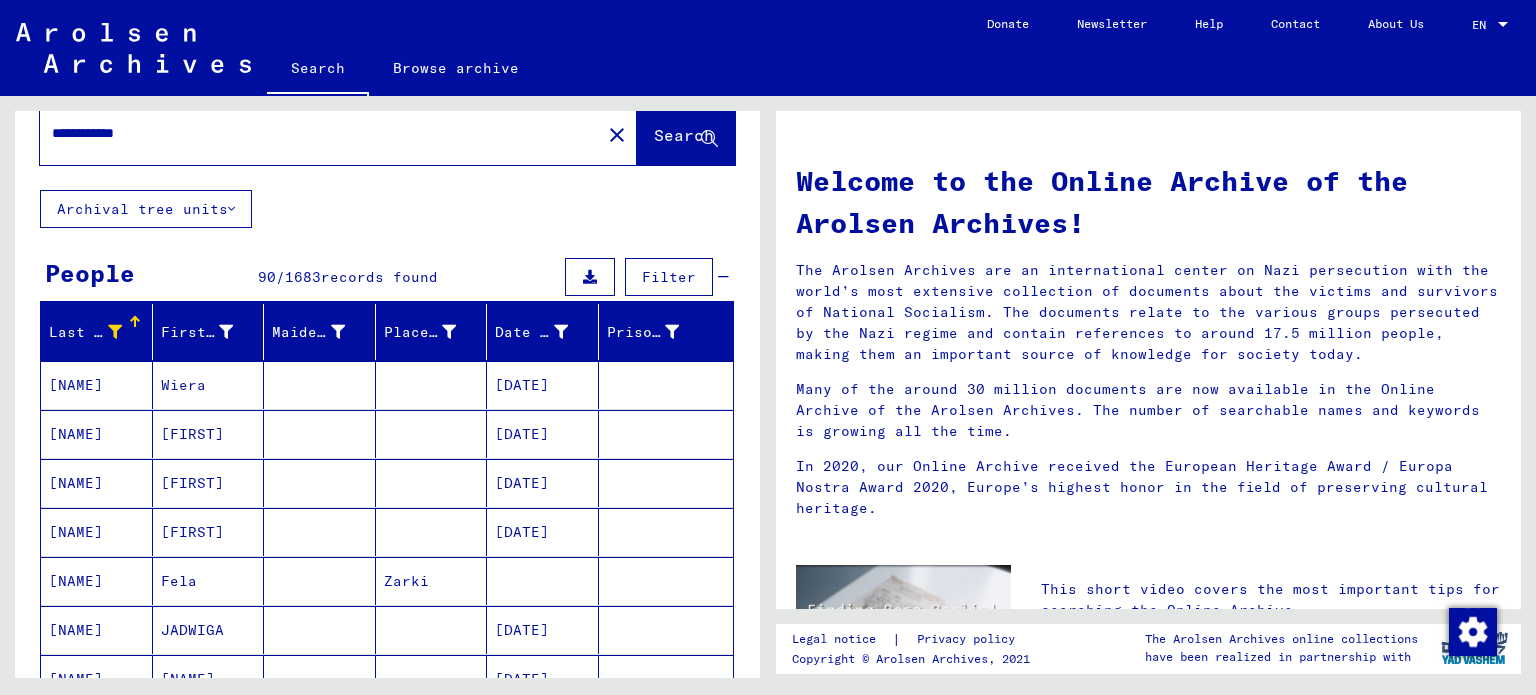scroll, scrollTop: 24, scrollLeft: 0, axis: vertical 